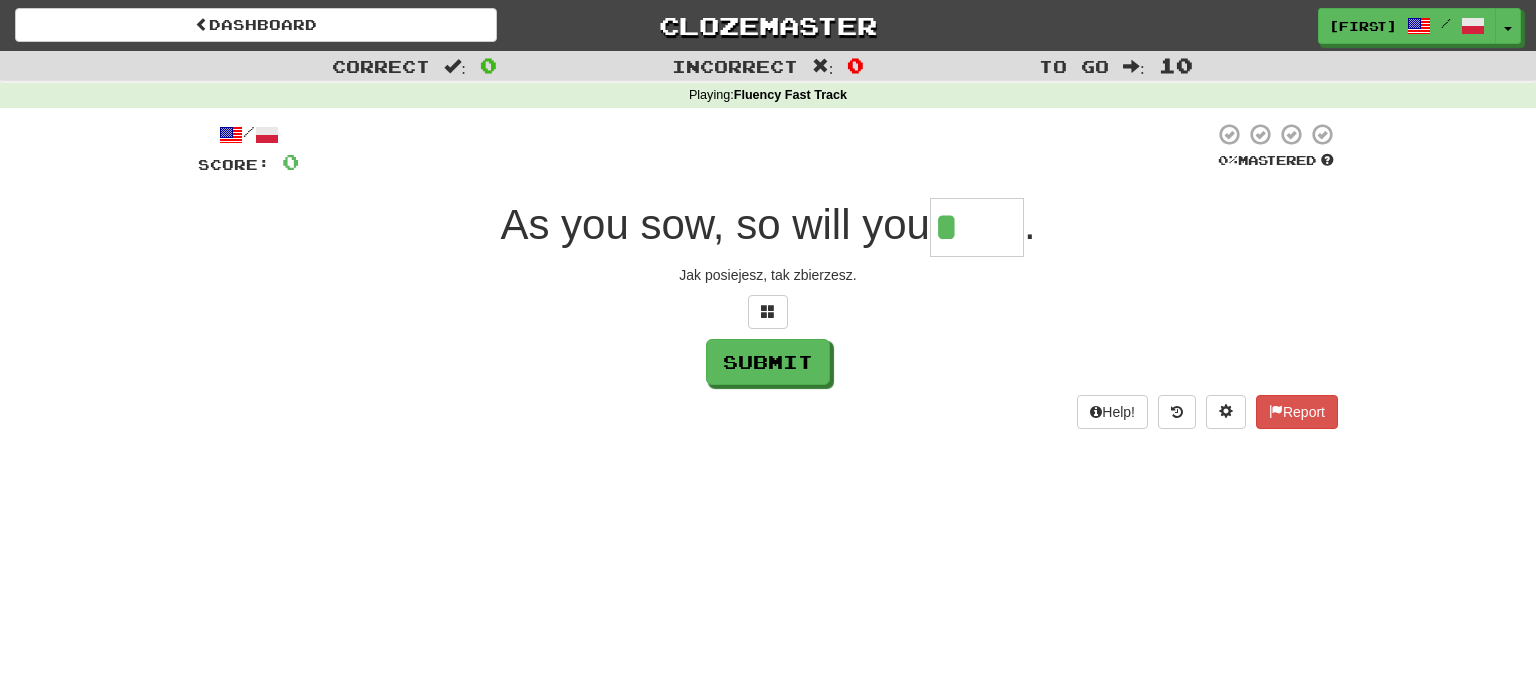 scroll, scrollTop: 0, scrollLeft: 0, axis: both 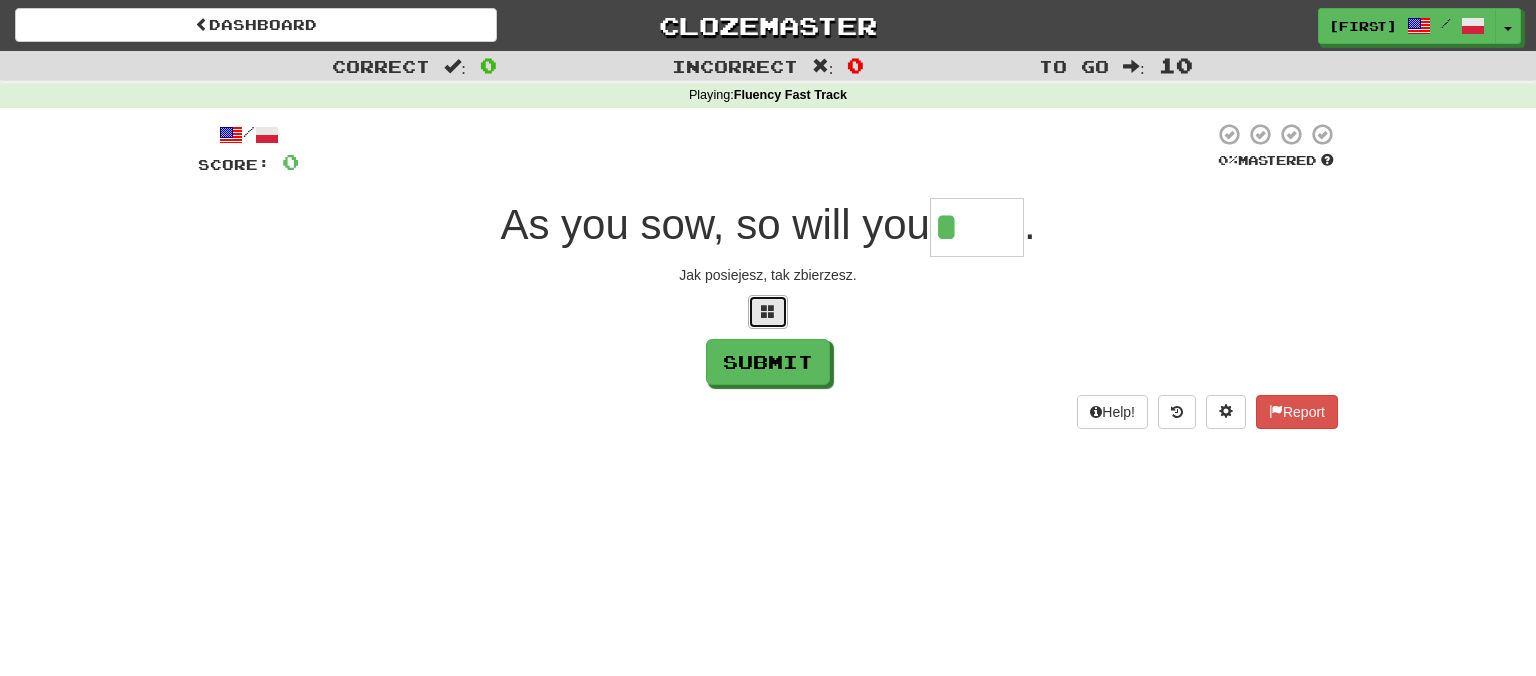 click at bounding box center [768, 311] 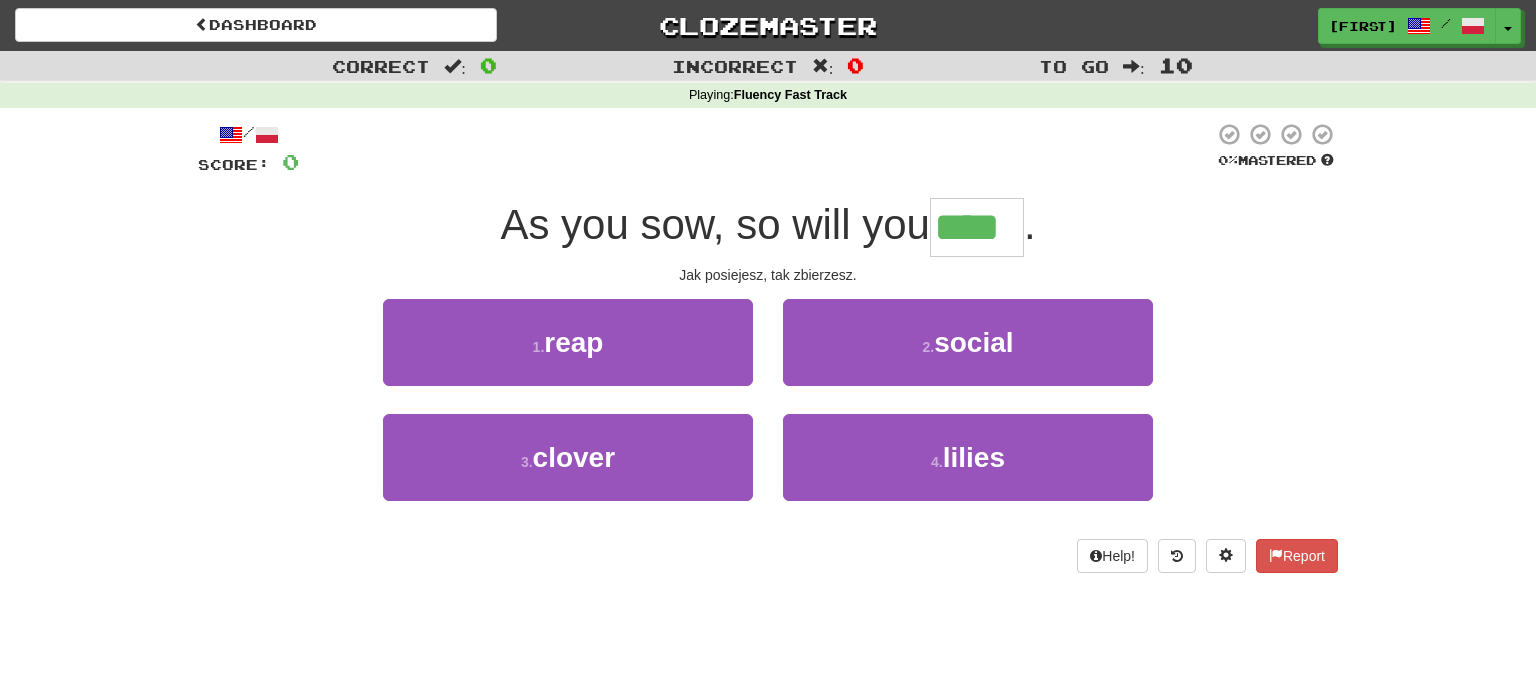 type on "****" 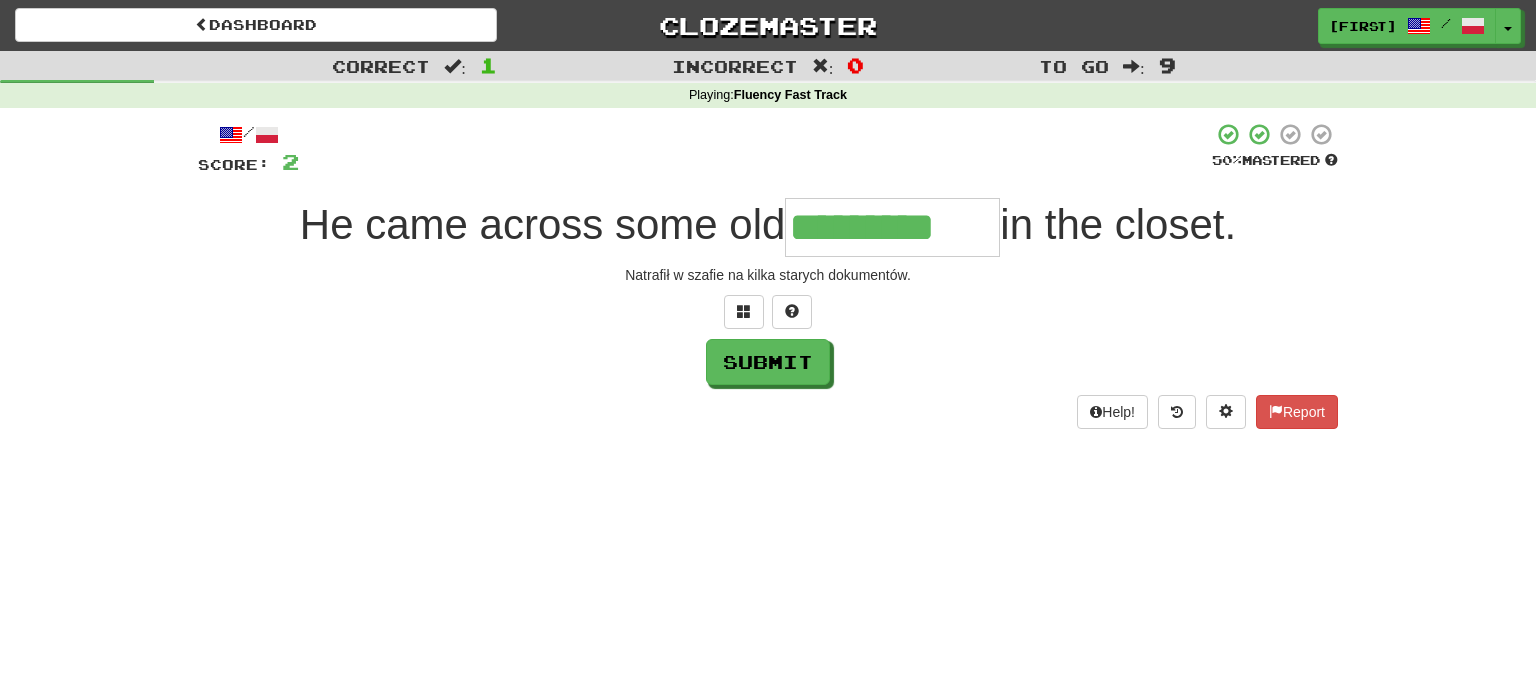 type on "*********" 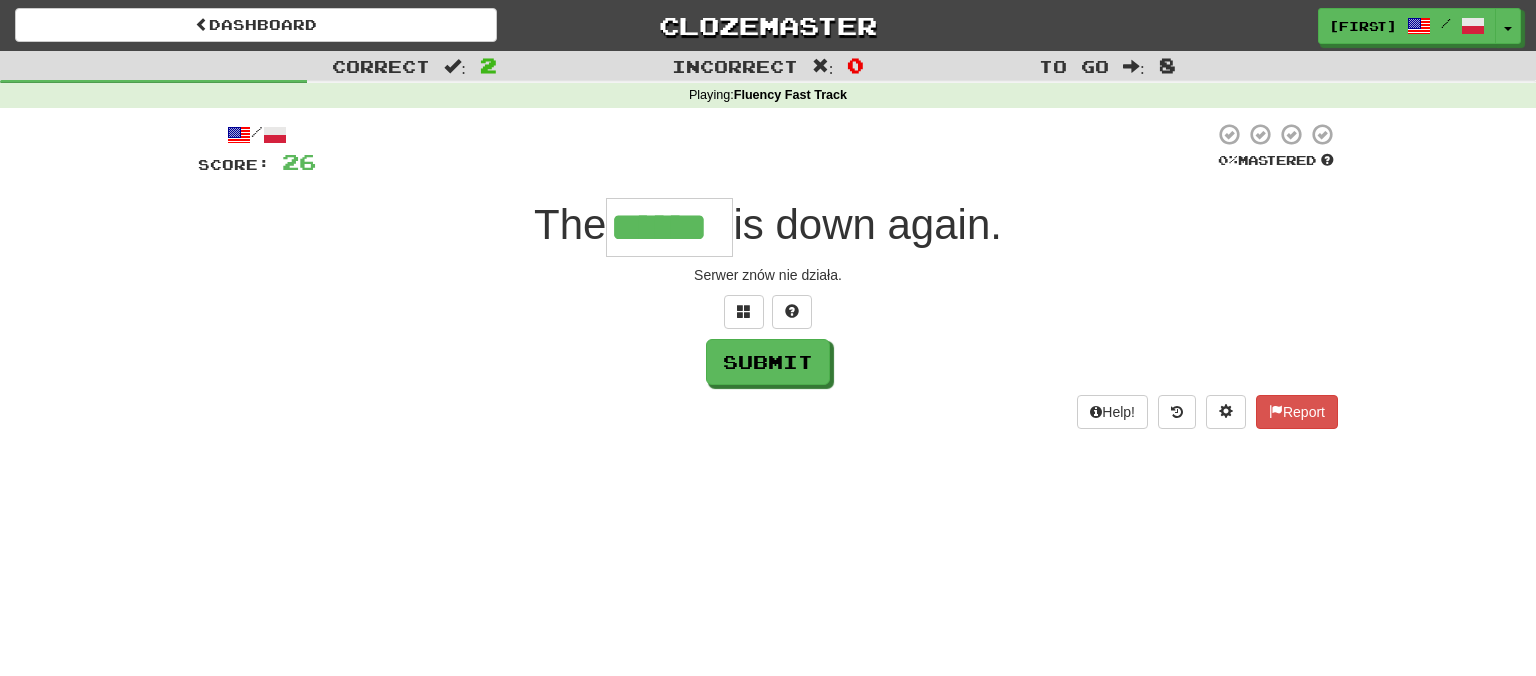 type on "******" 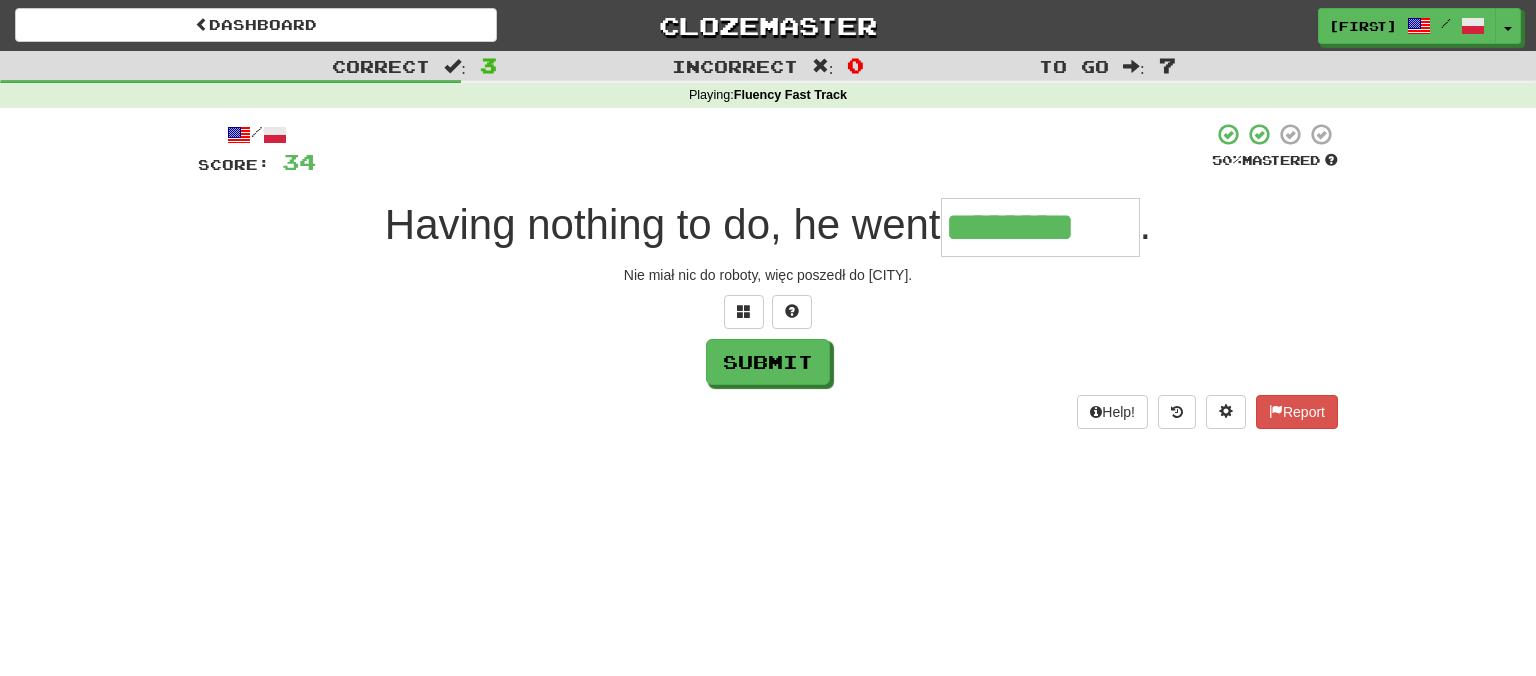 type on "********" 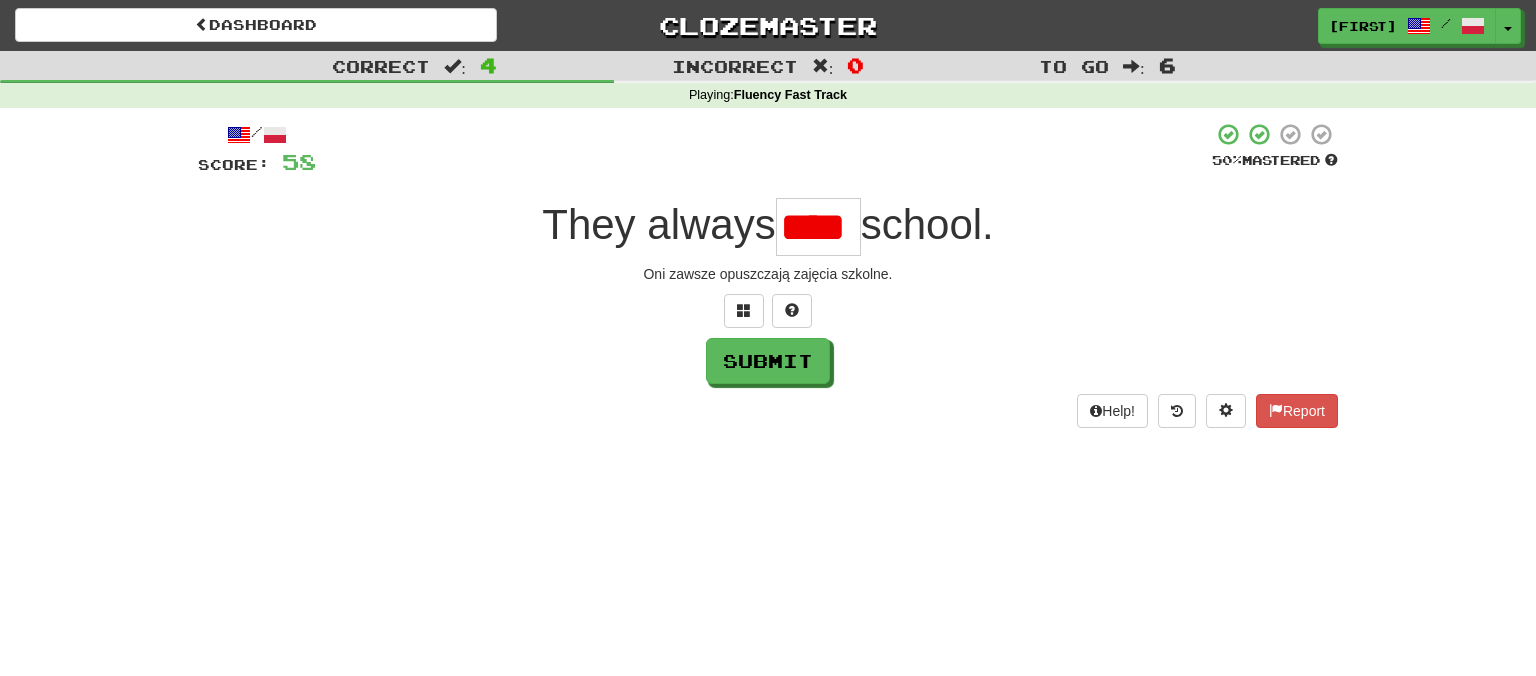 scroll, scrollTop: 0, scrollLeft: 0, axis: both 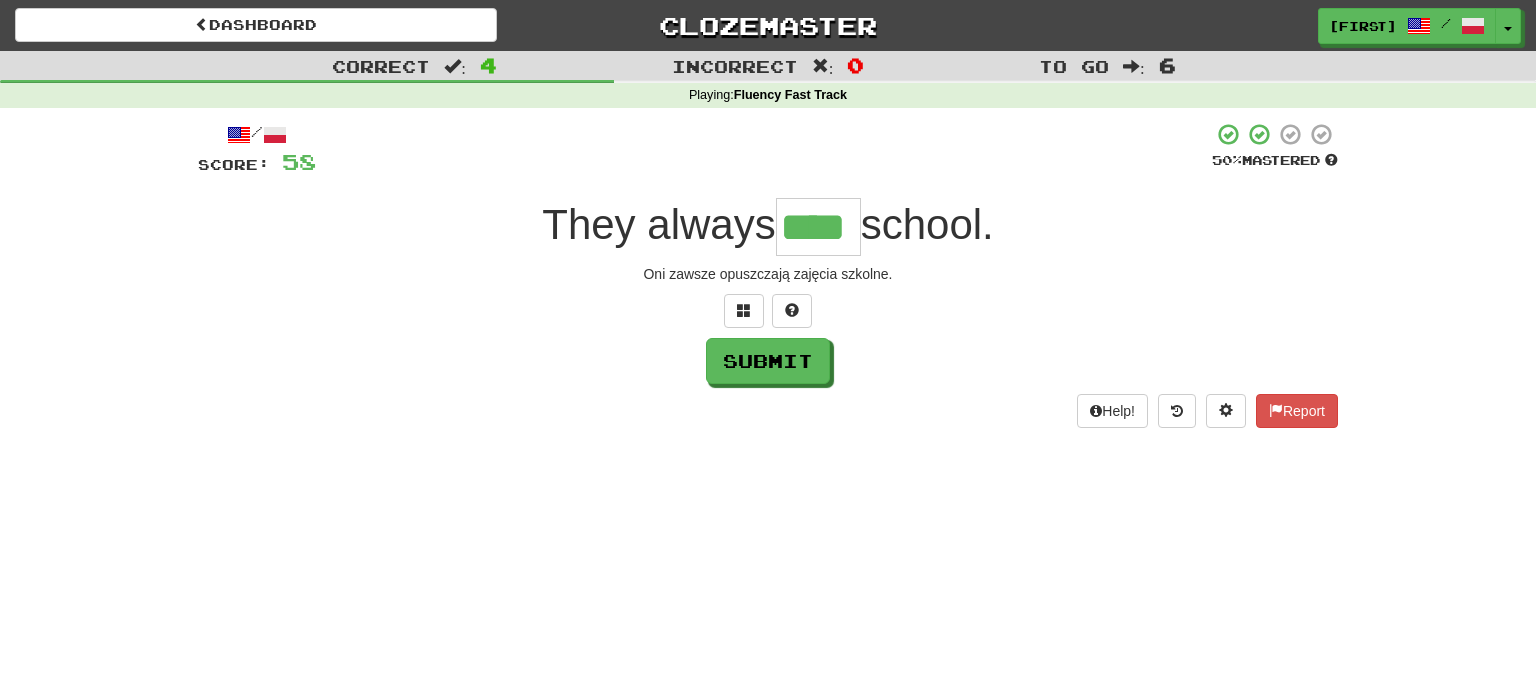 type on "****" 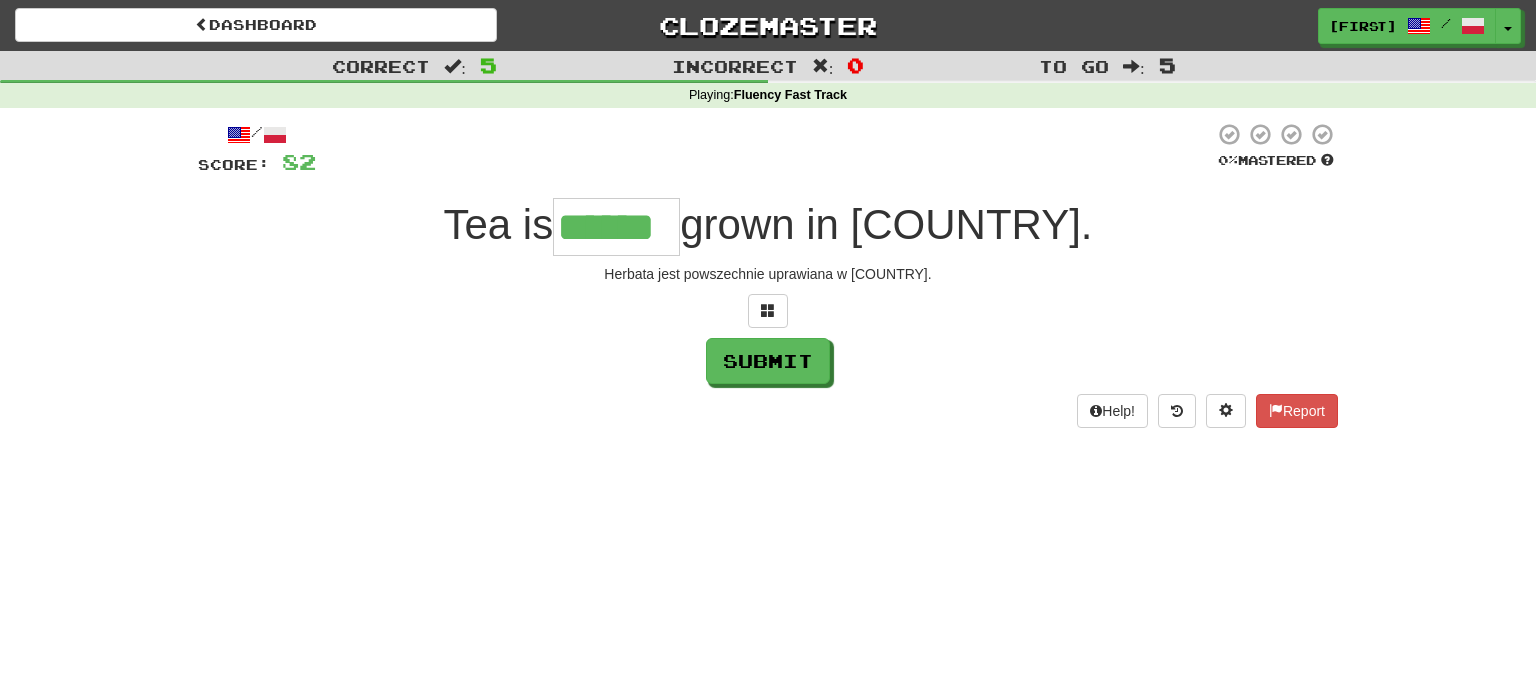 type on "******" 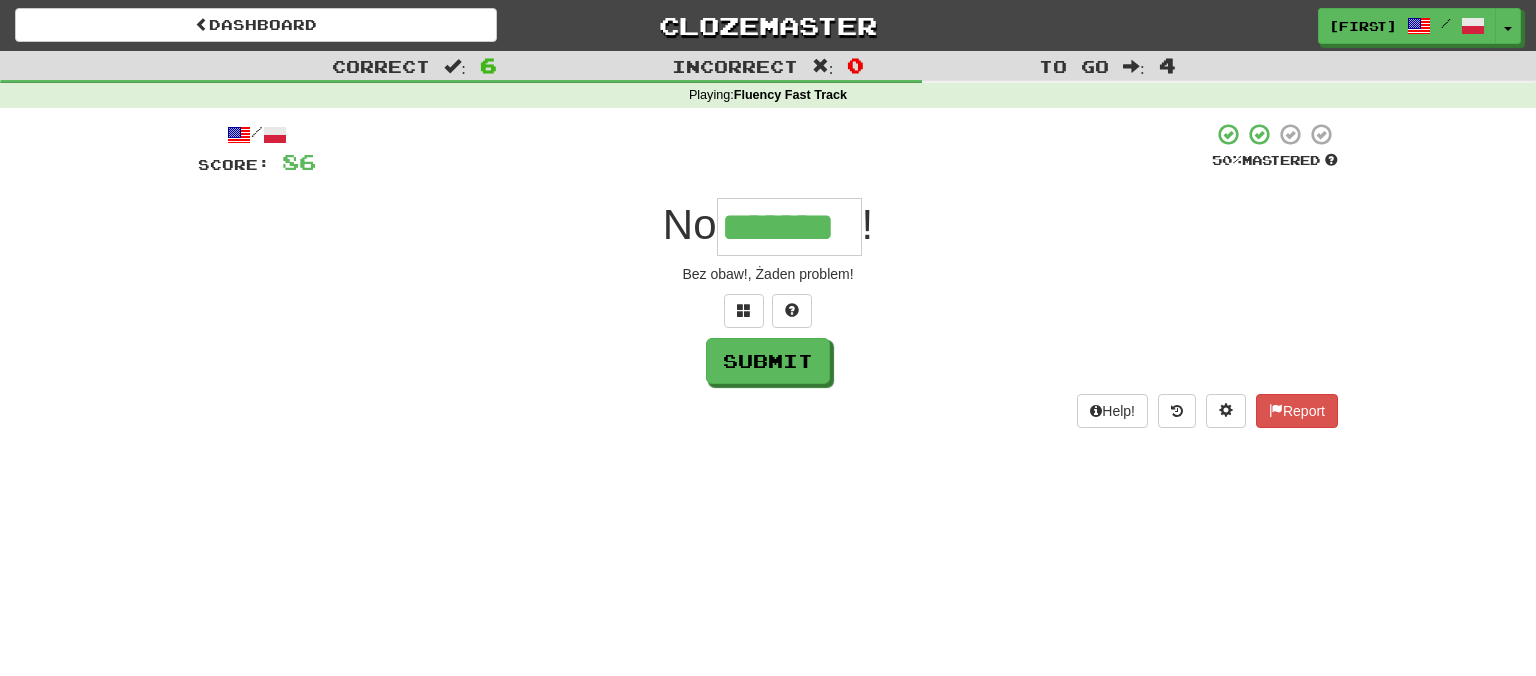 type on "*******" 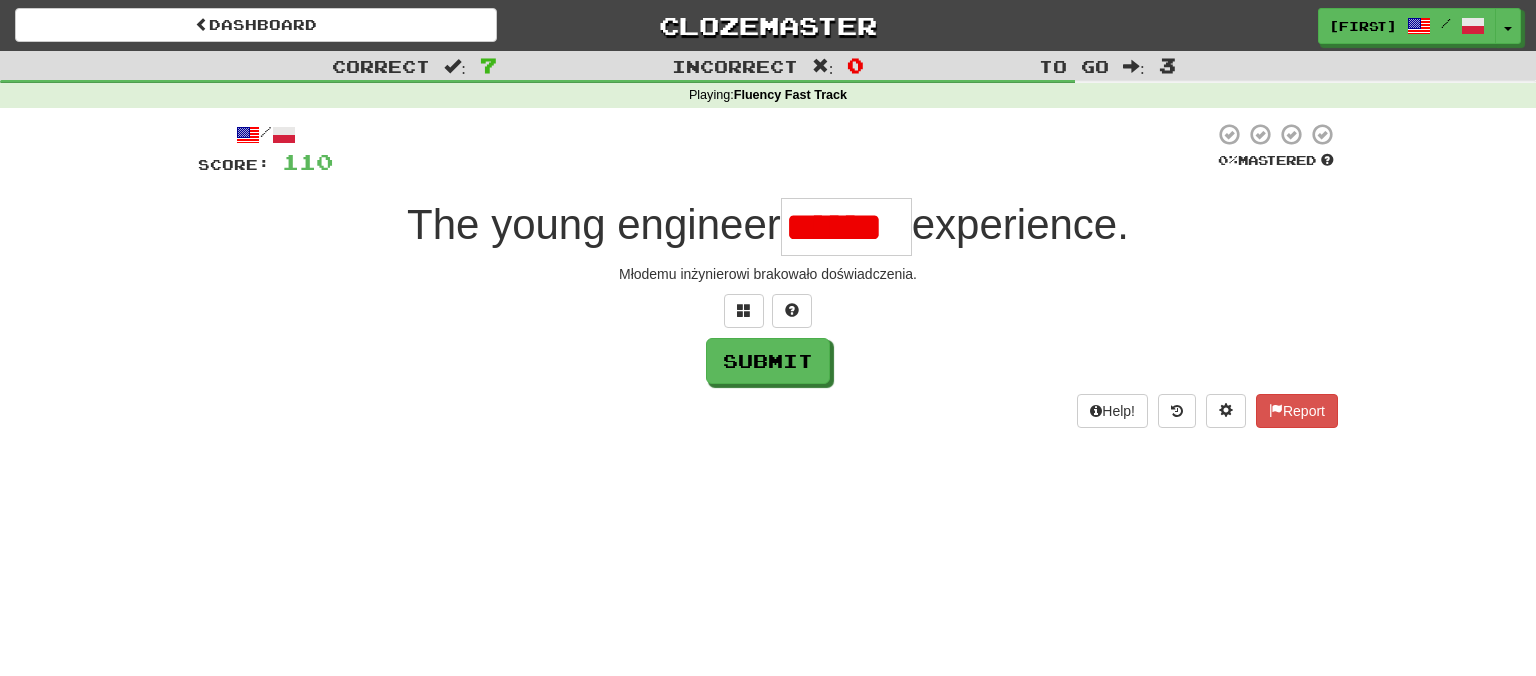 scroll, scrollTop: 0, scrollLeft: 0, axis: both 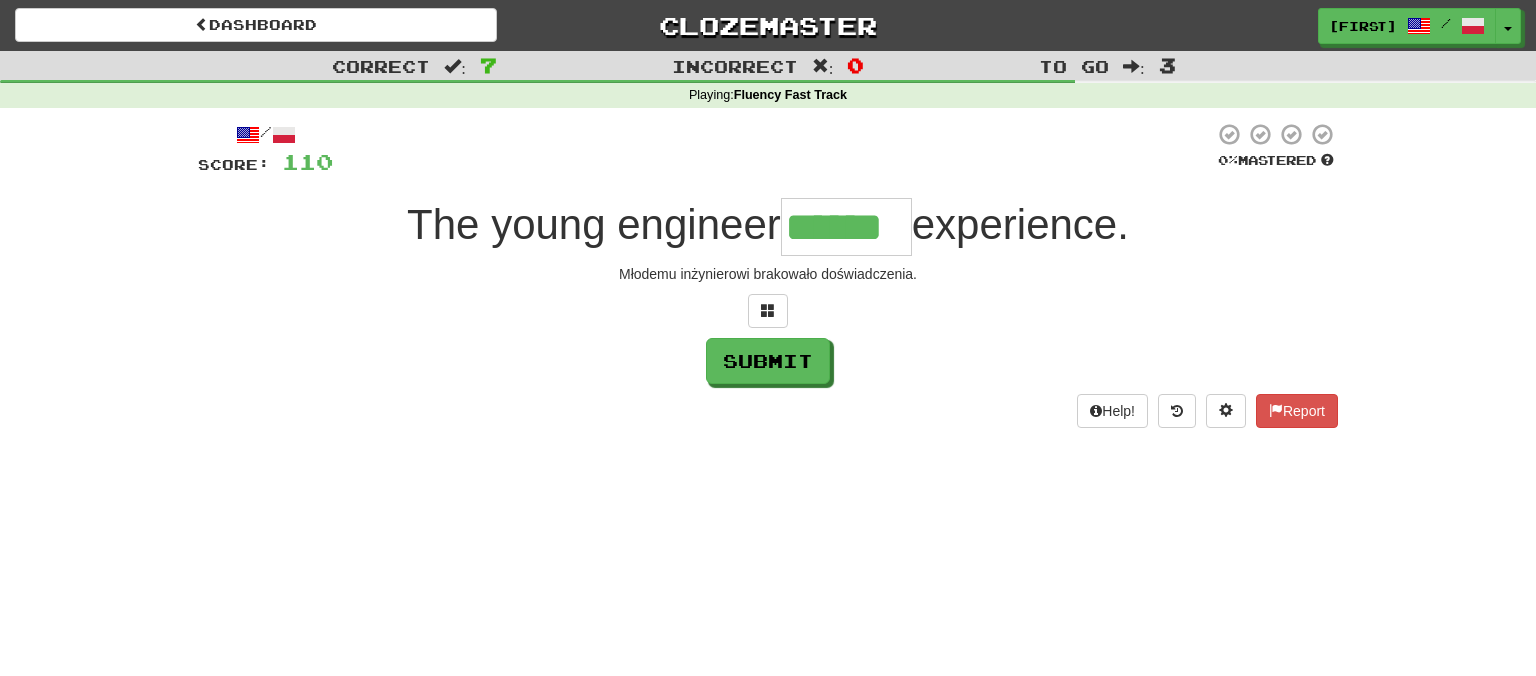 type on "******" 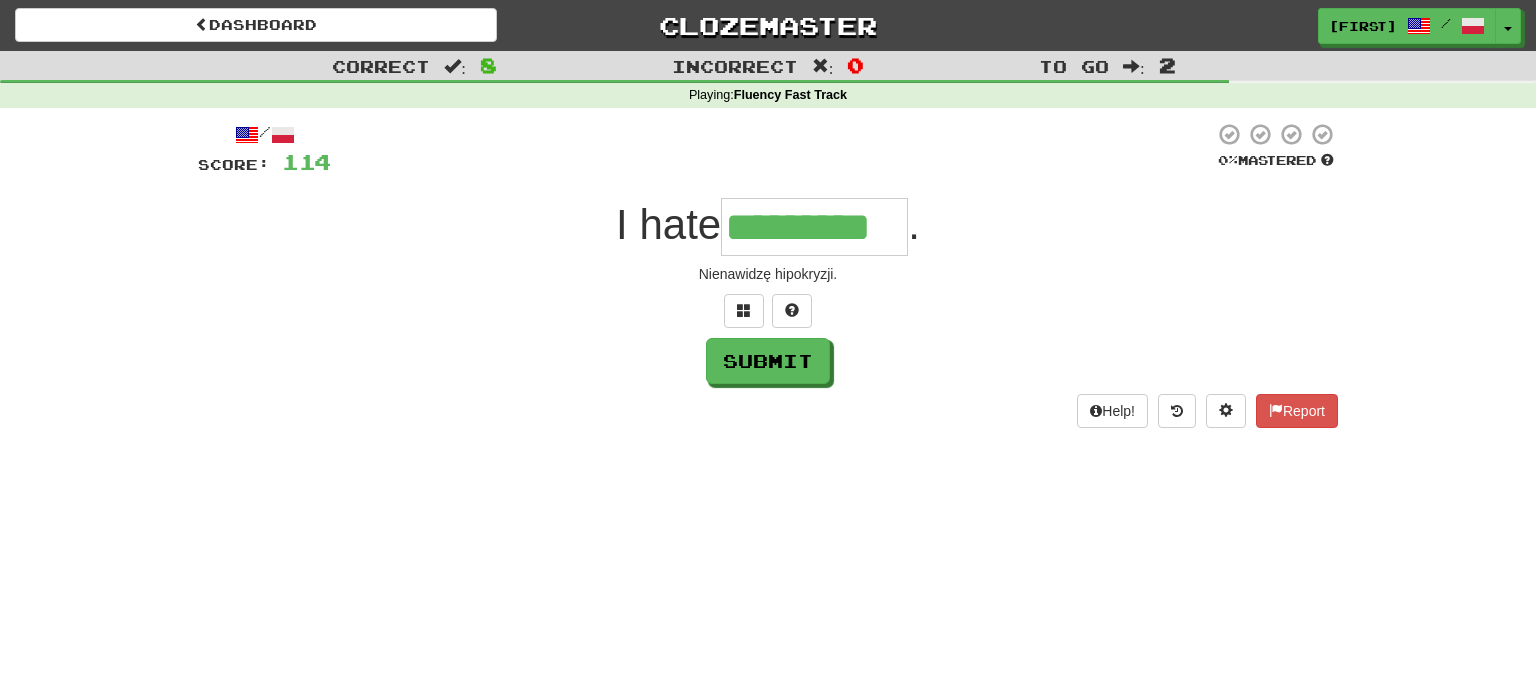 type on "*********" 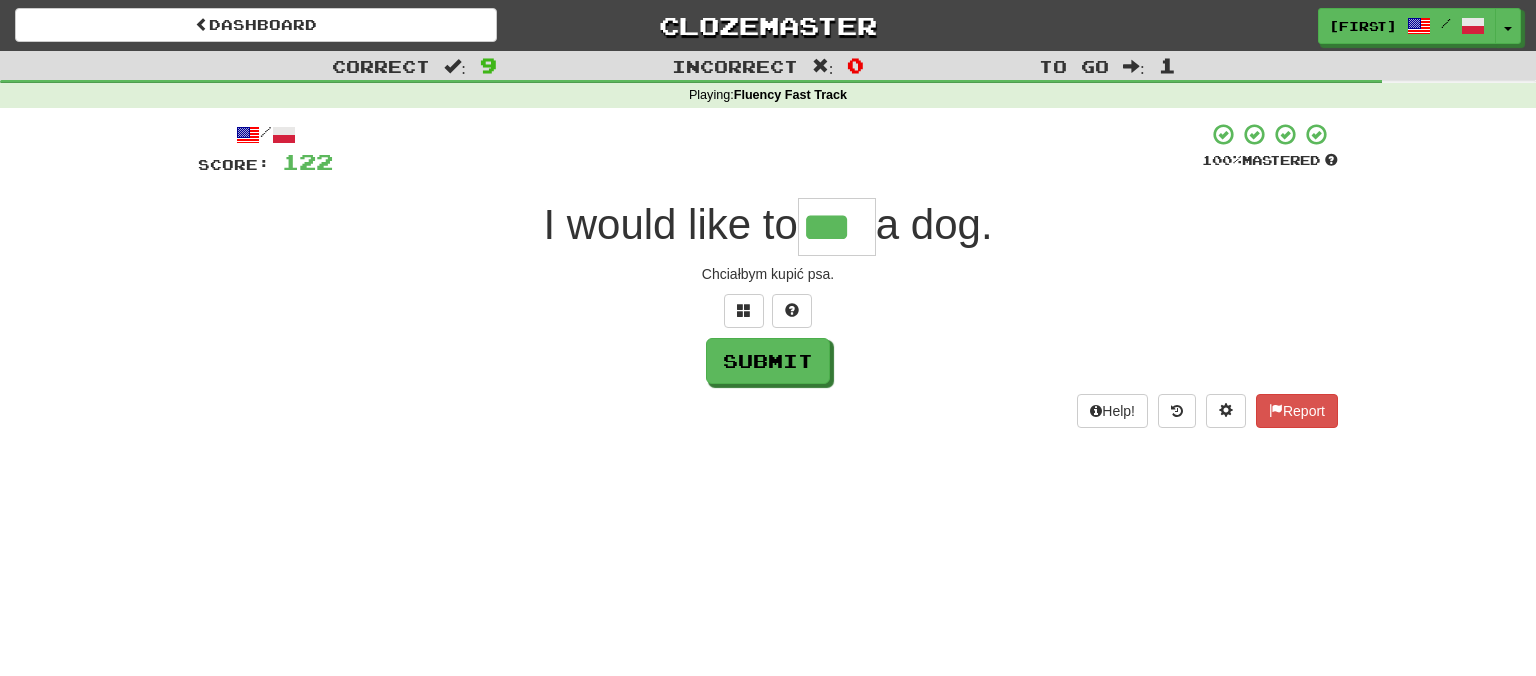 type on "***" 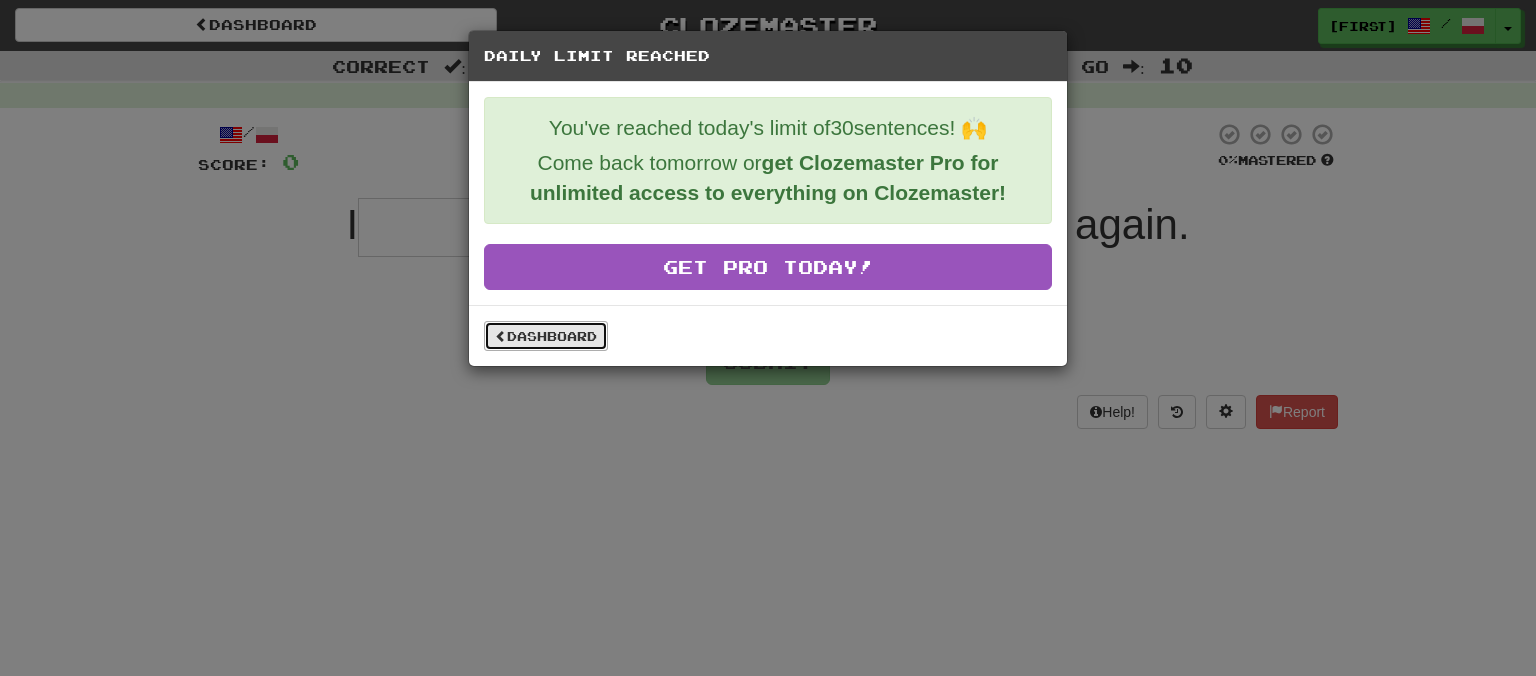 click on "Dashboard" at bounding box center [546, 336] 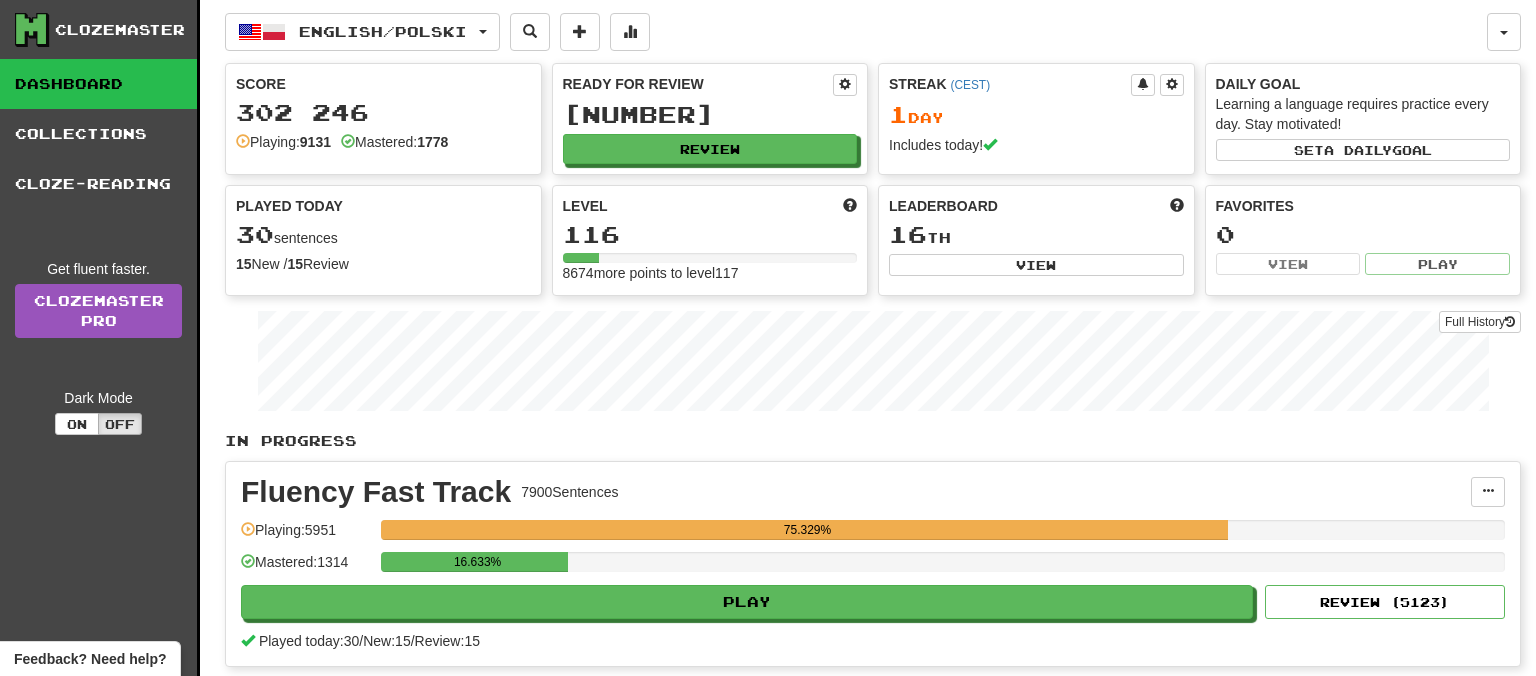 scroll, scrollTop: 0, scrollLeft: 0, axis: both 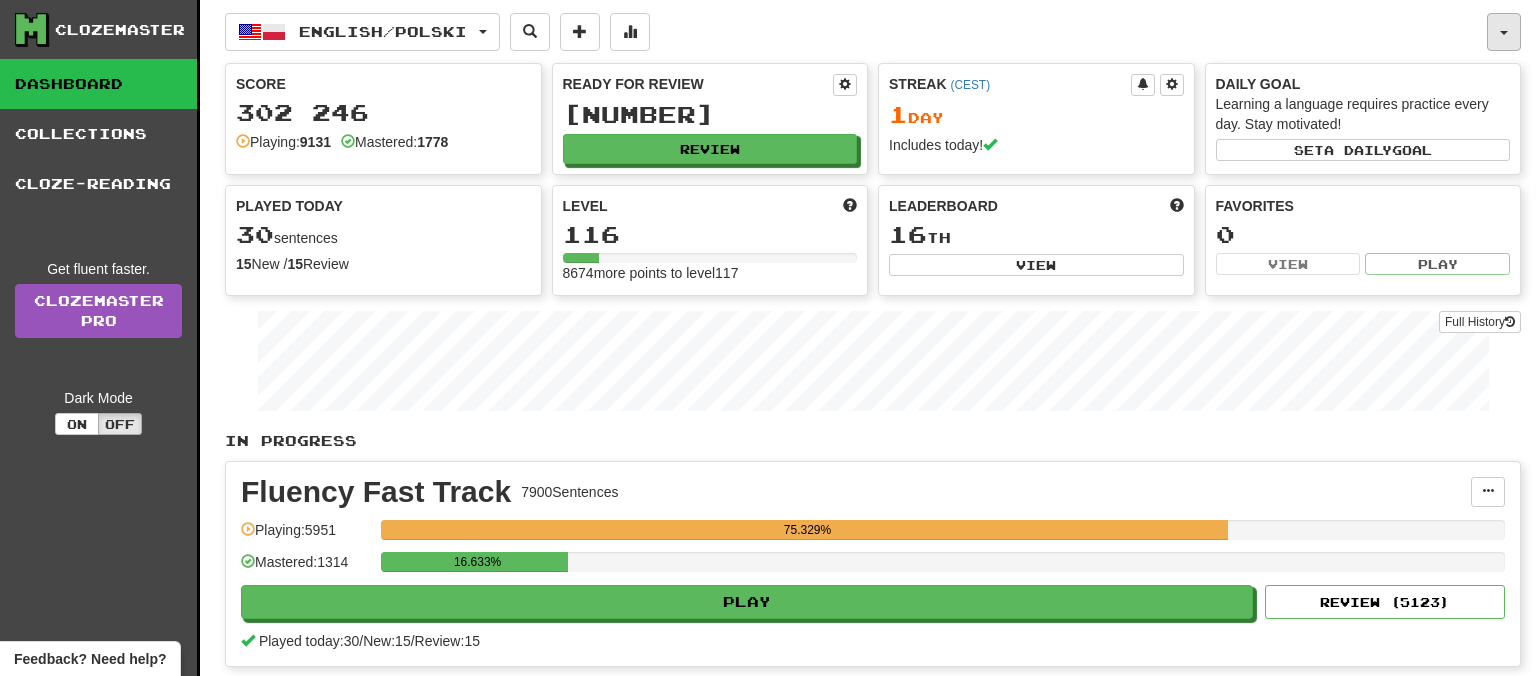 click at bounding box center (1504, 32) 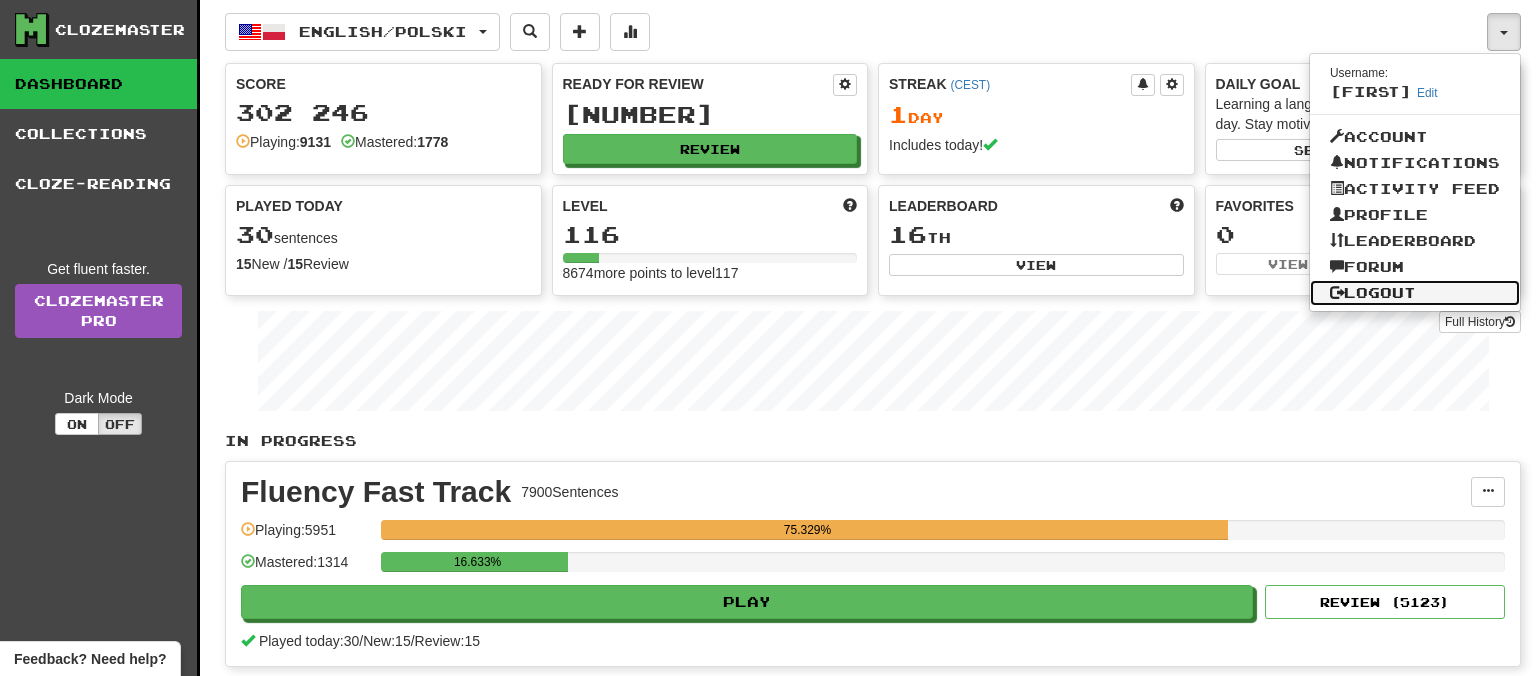 click on "Logout" at bounding box center [1415, 293] 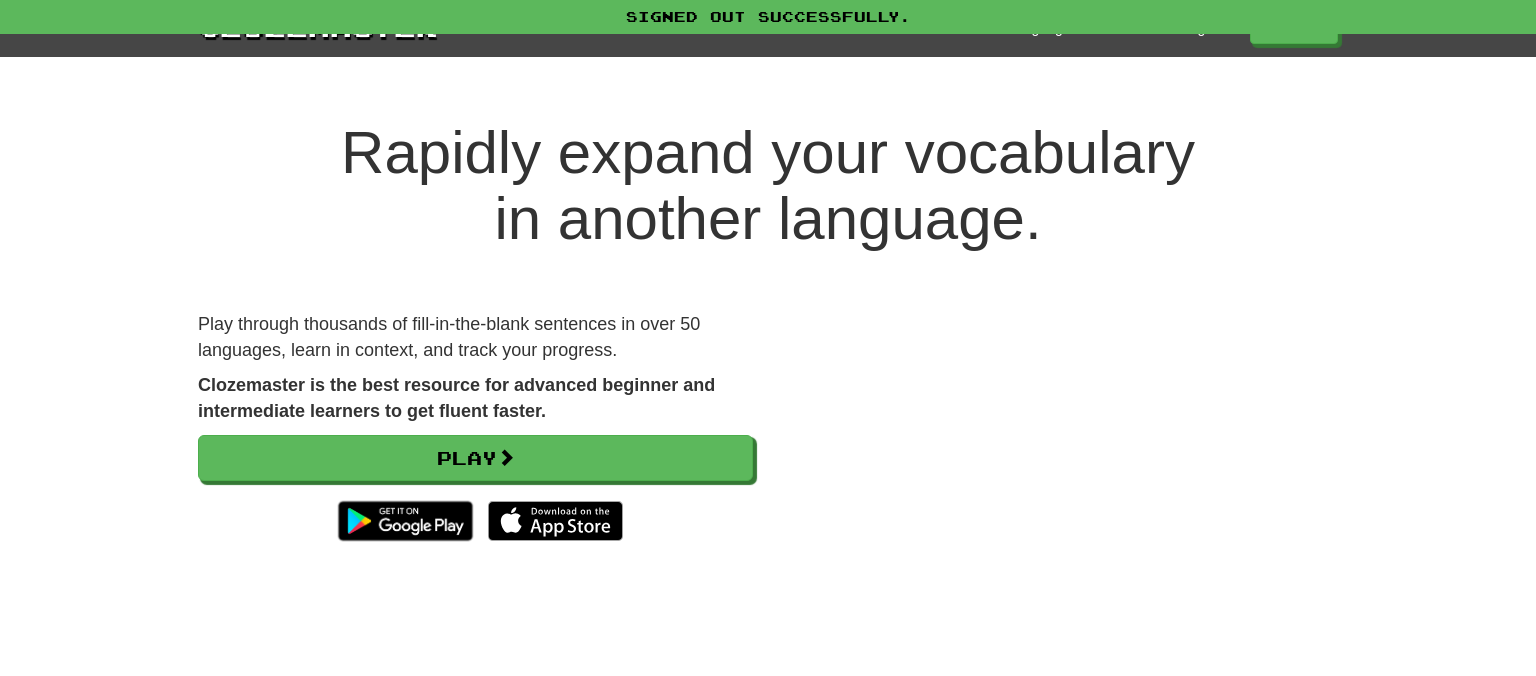 scroll, scrollTop: 0, scrollLeft: 0, axis: both 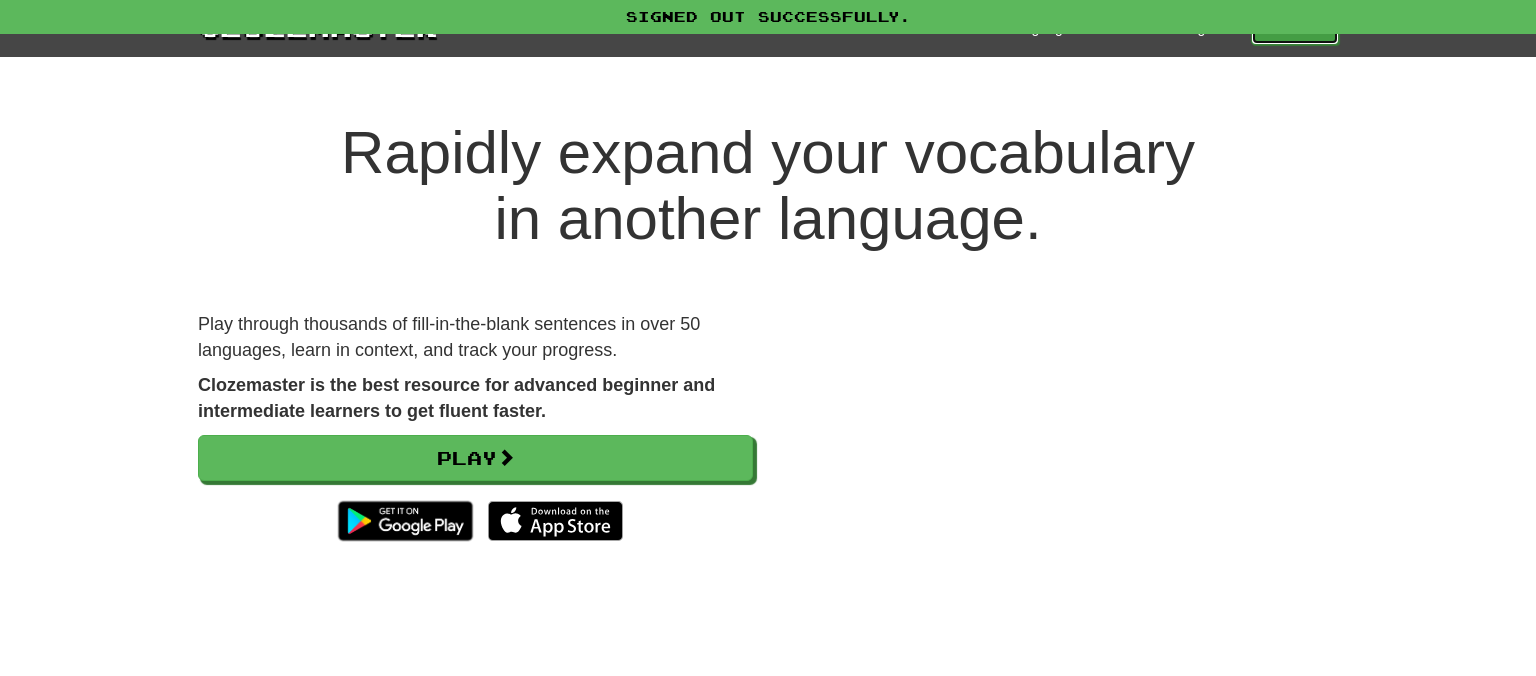 click on "Play" at bounding box center [1295, 28] 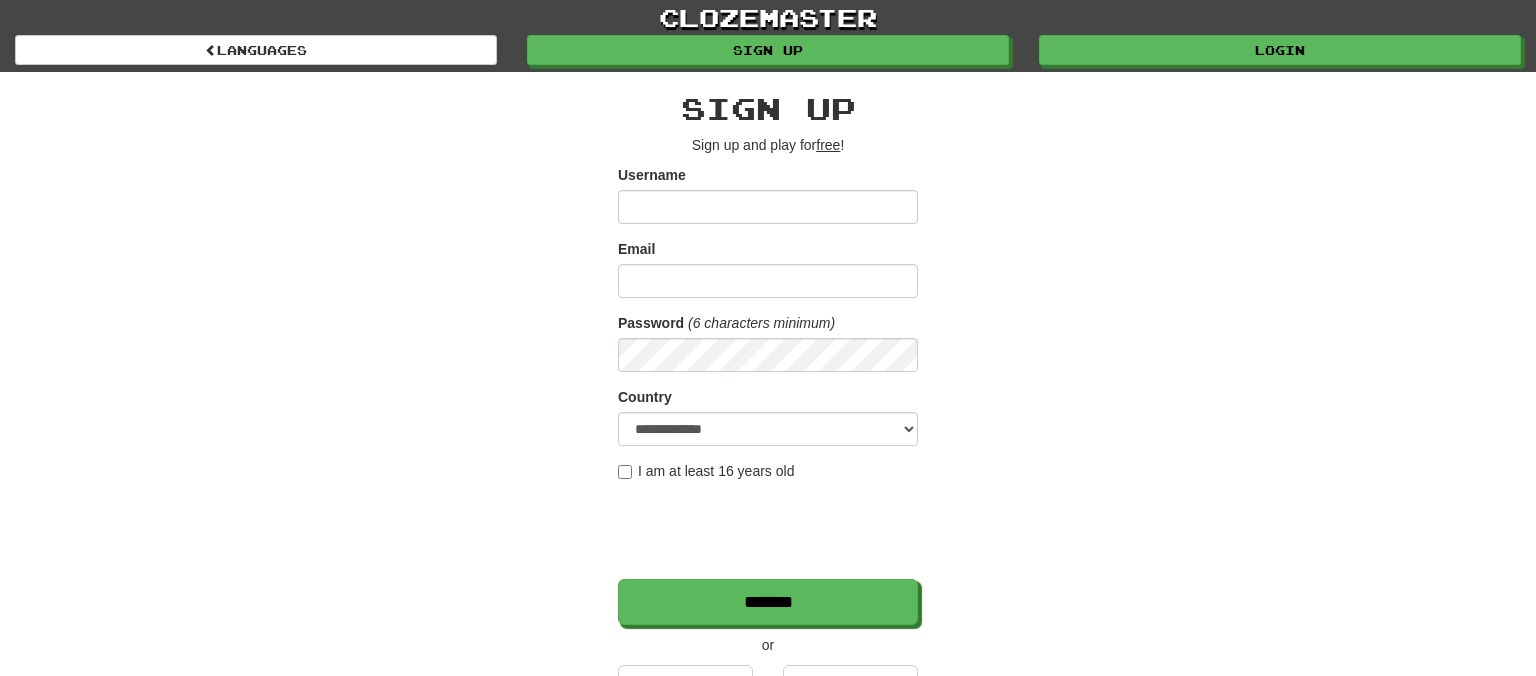 scroll, scrollTop: 0, scrollLeft: 0, axis: both 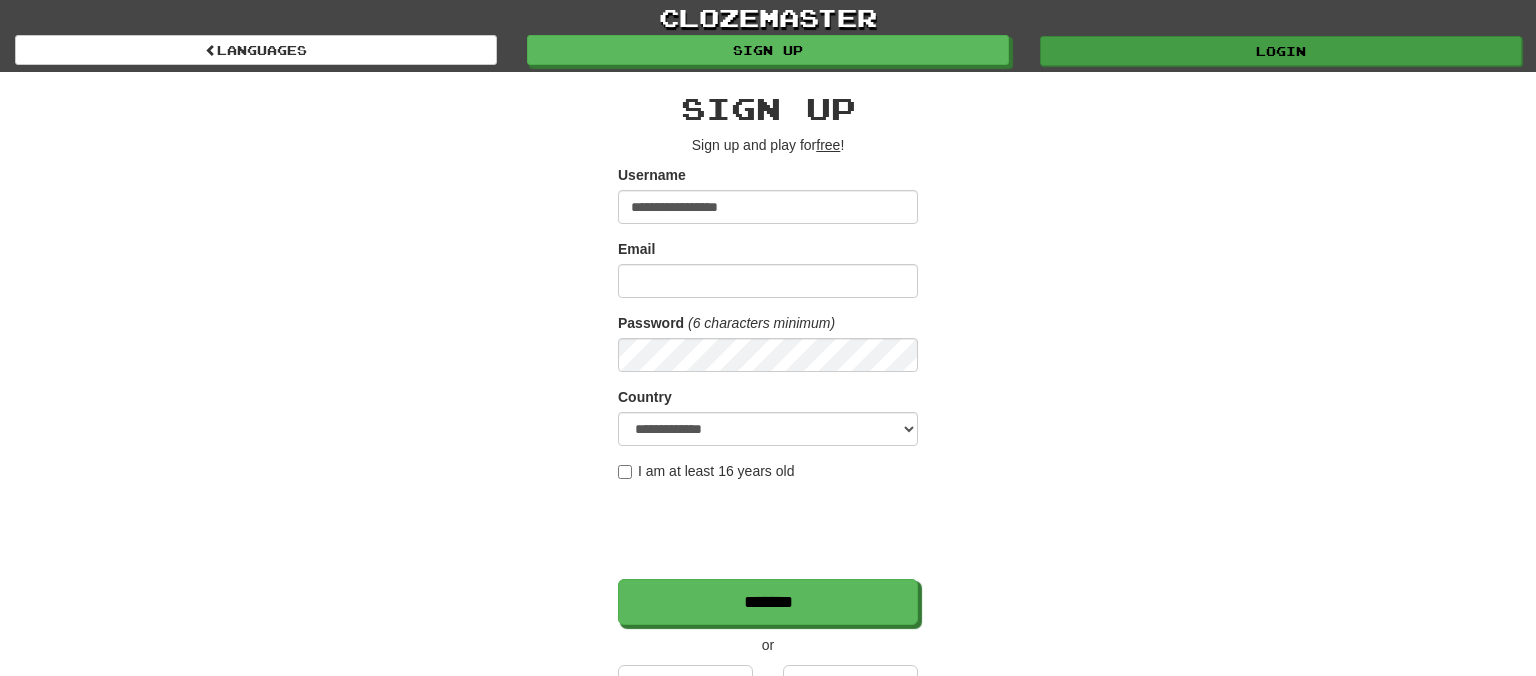 type on "**********" 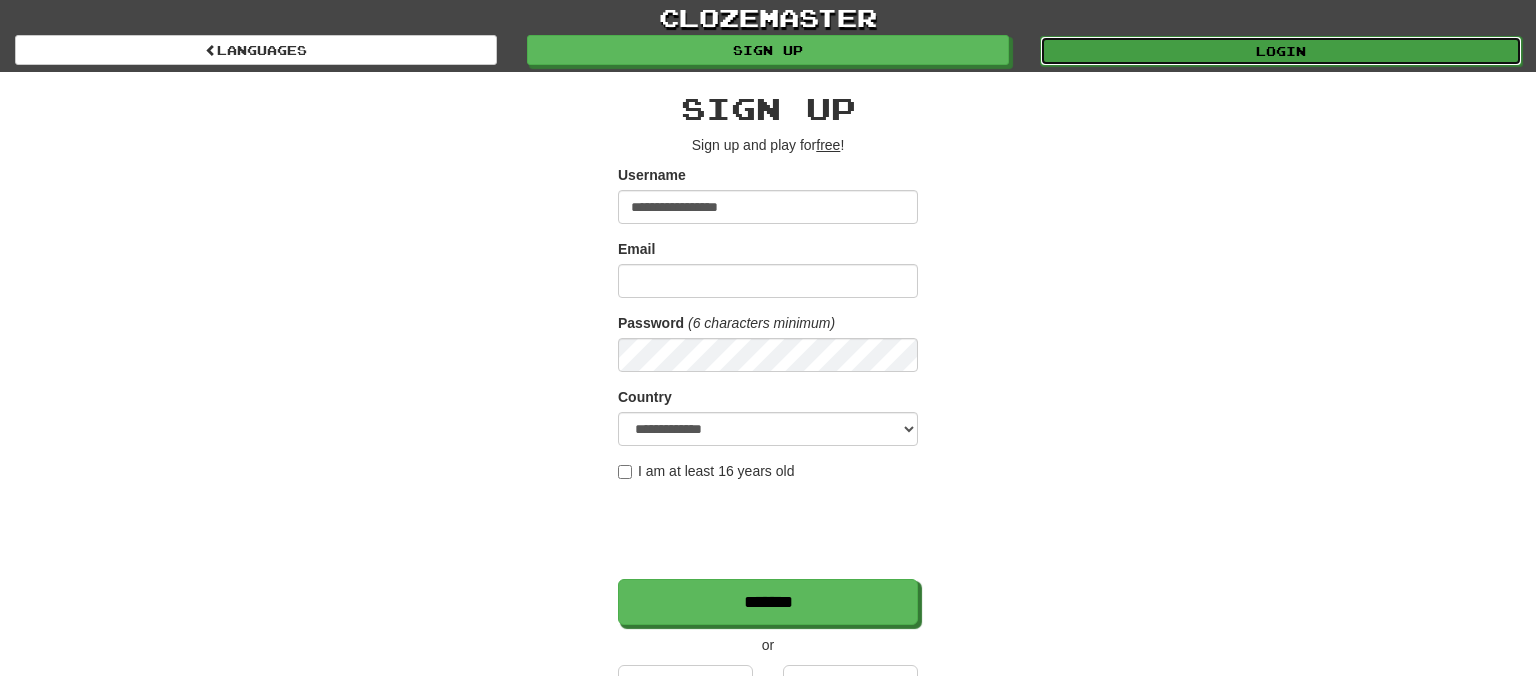 click on "Login" at bounding box center [1281, 51] 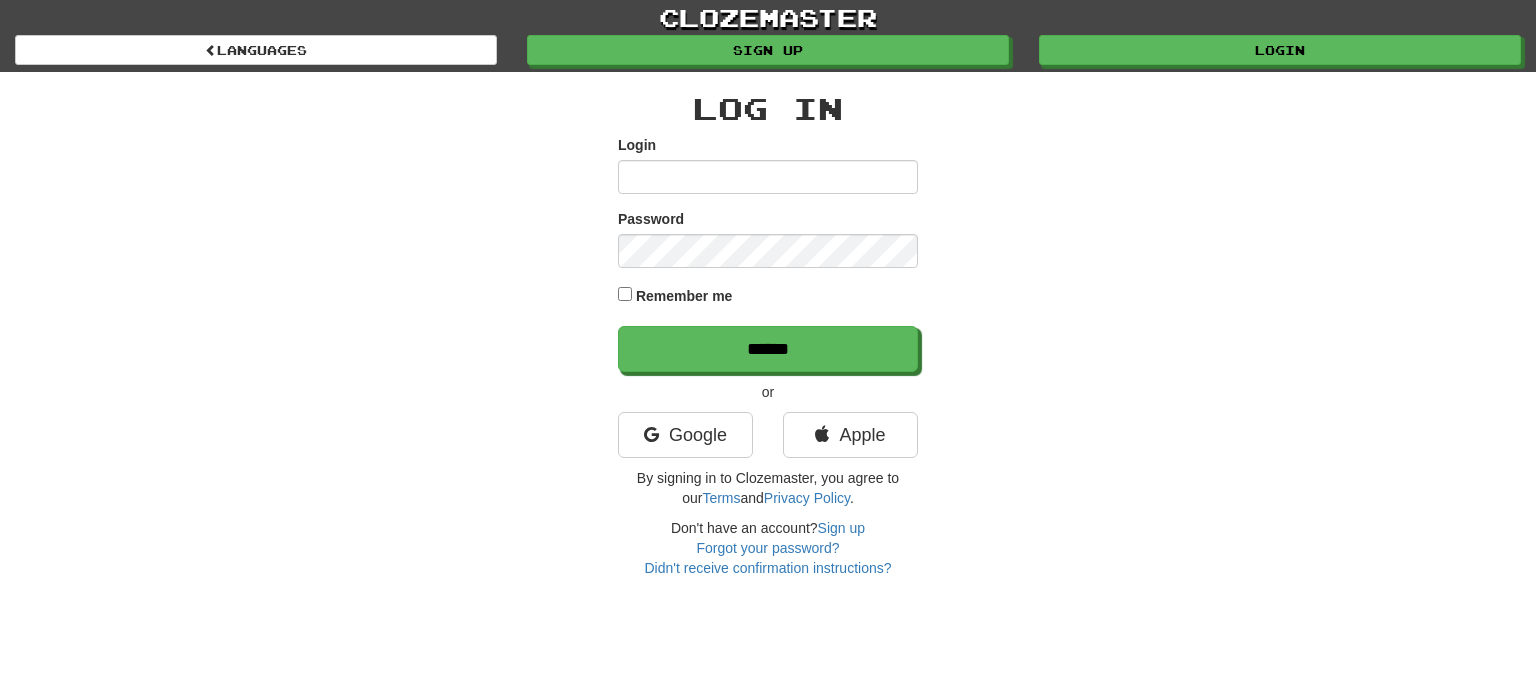 scroll, scrollTop: 0, scrollLeft: 0, axis: both 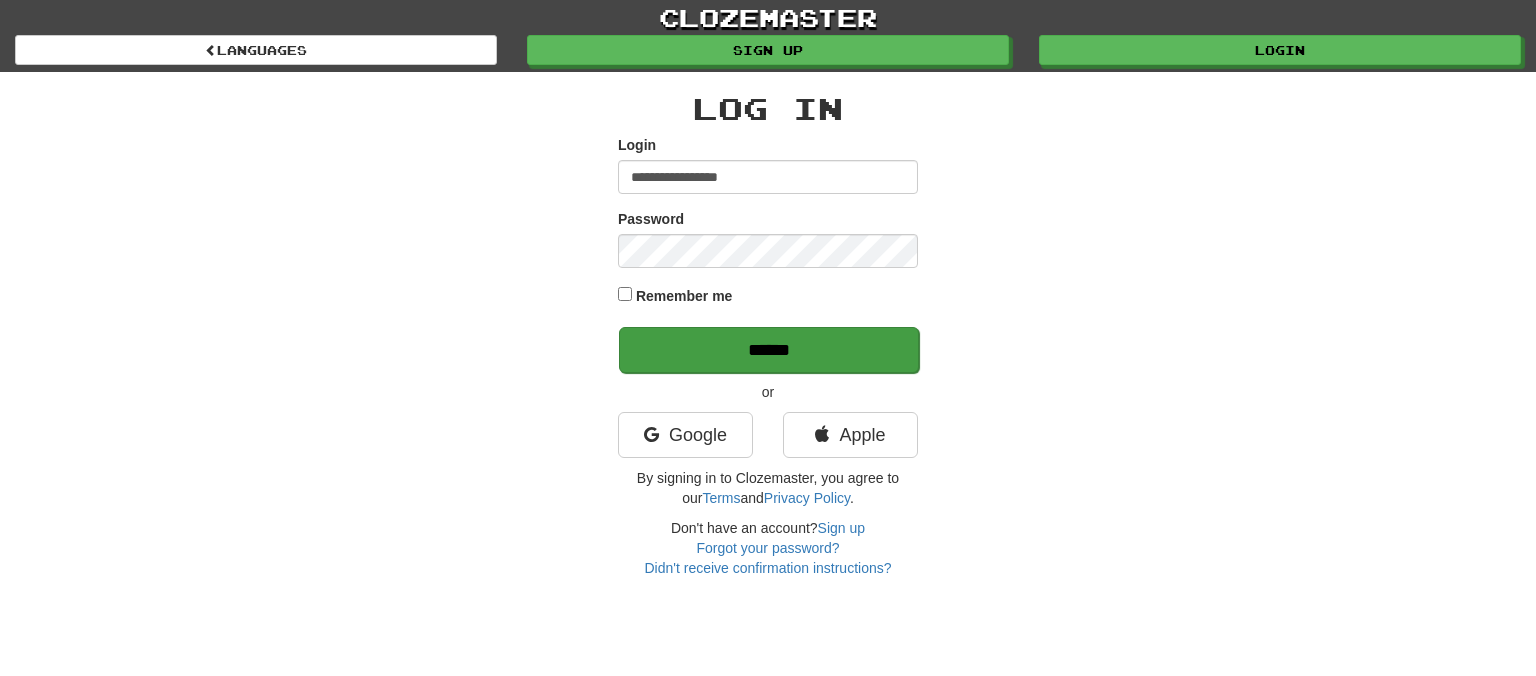 type on "**********" 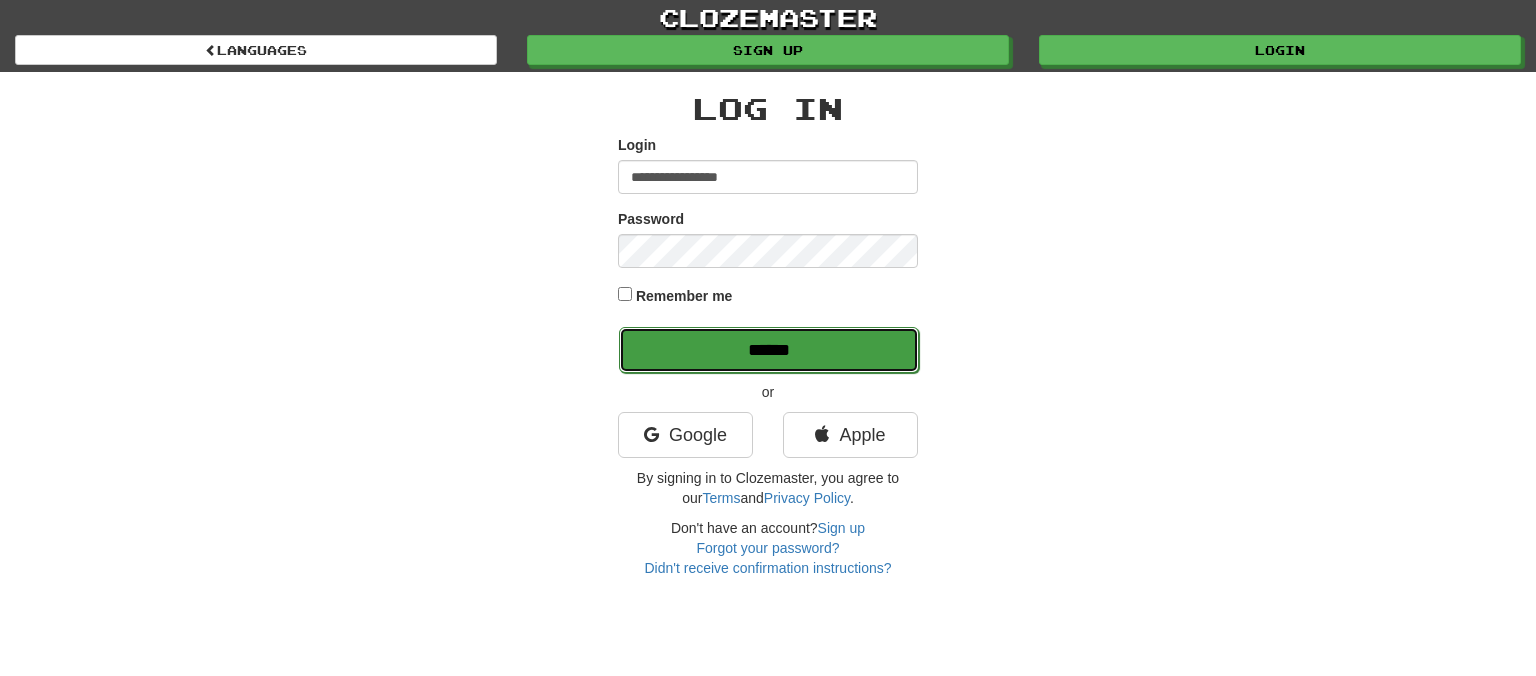 click on "******" at bounding box center (769, 350) 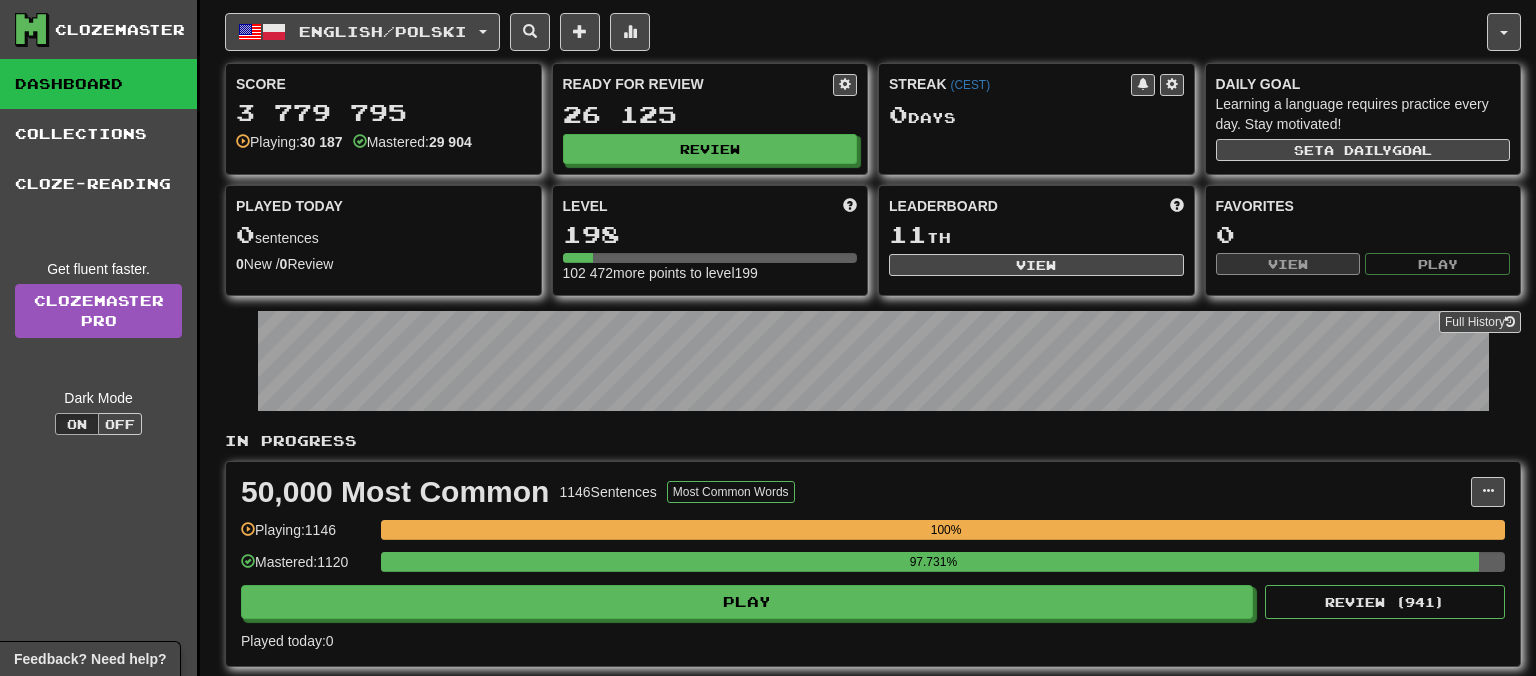 scroll, scrollTop: 0, scrollLeft: 0, axis: both 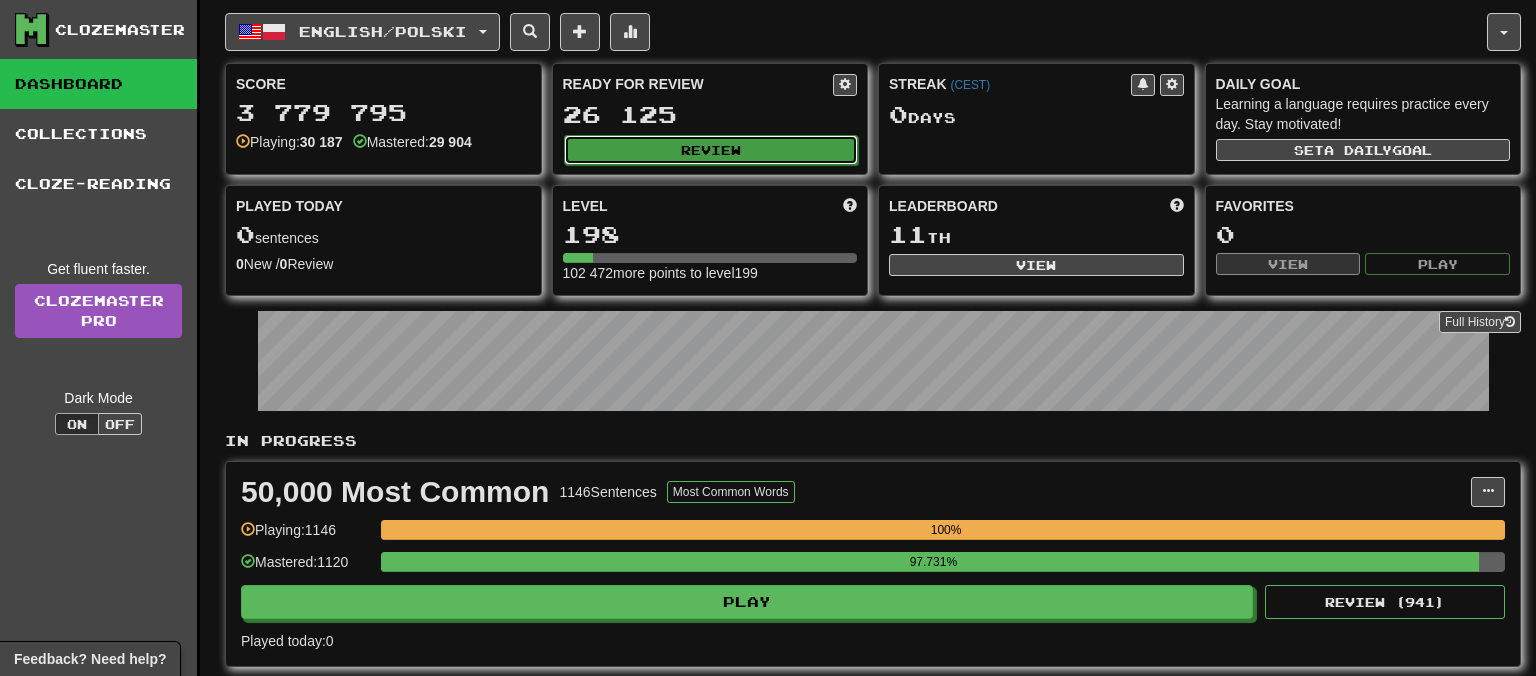 click on "Review" at bounding box center [711, 150] 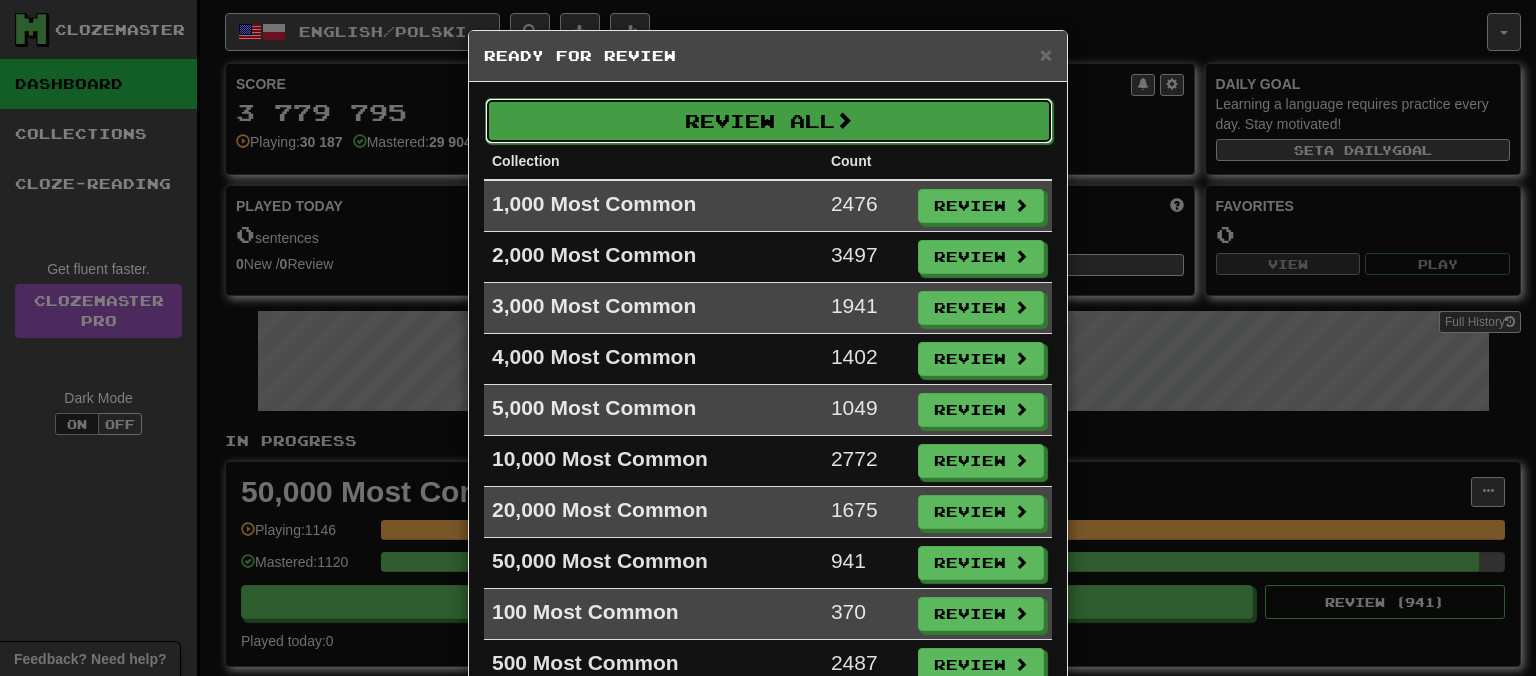 click on "Review All" at bounding box center (769, 121) 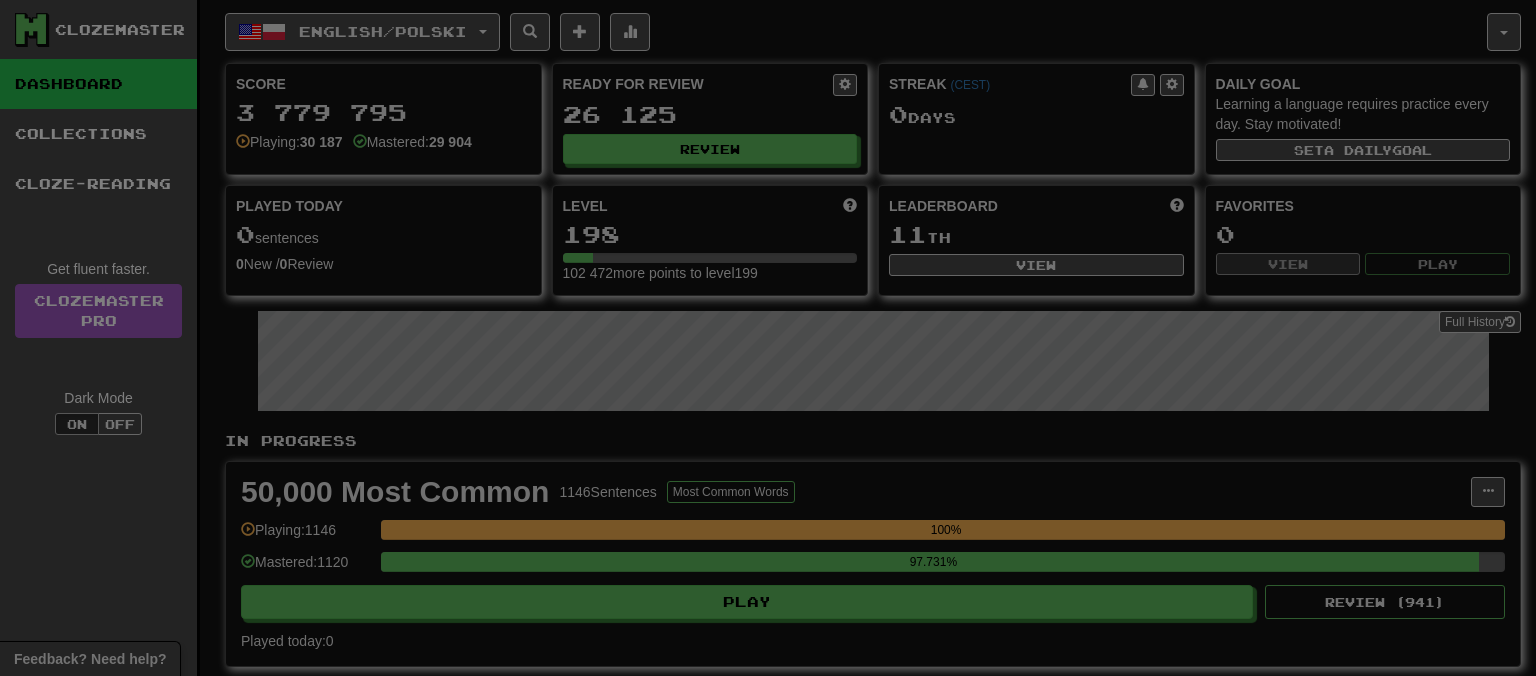 select on "**" 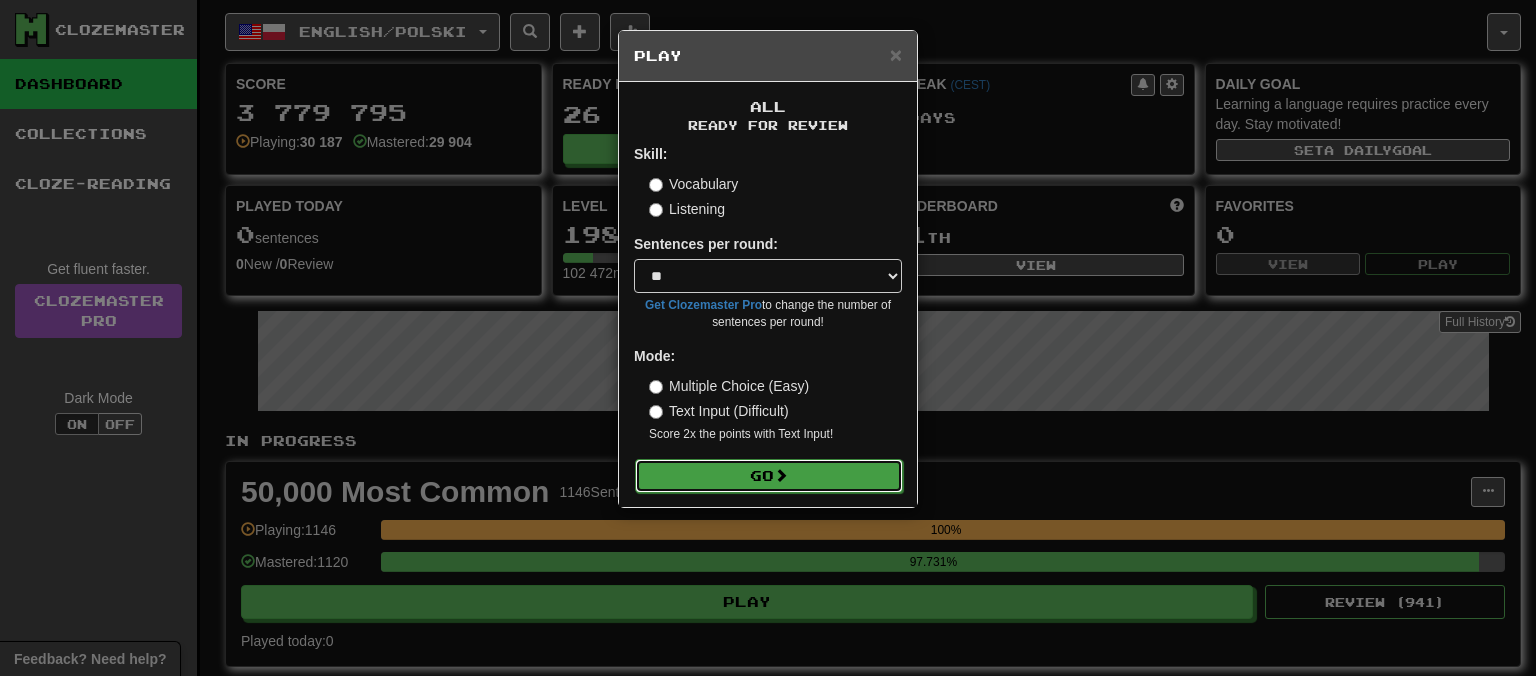 click on "Go" at bounding box center (769, 476) 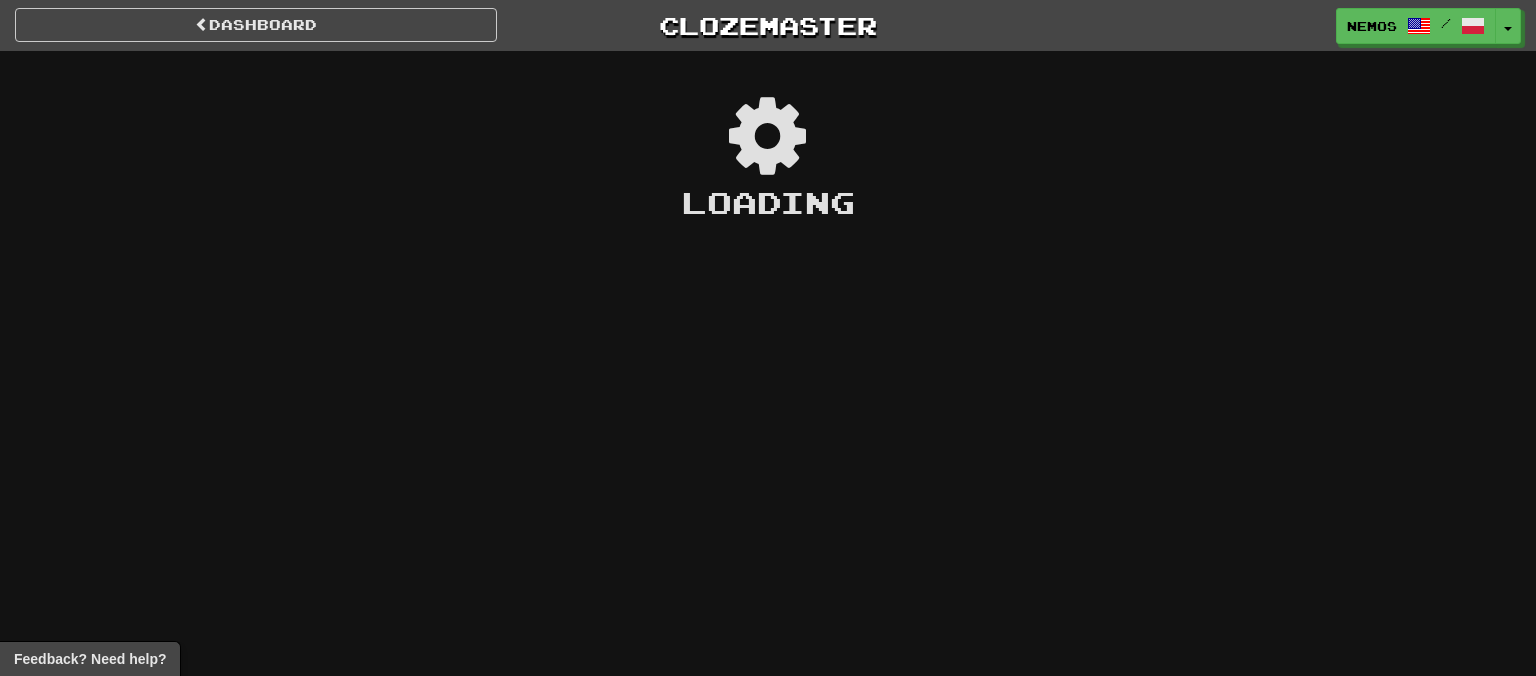 scroll, scrollTop: 0, scrollLeft: 0, axis: both 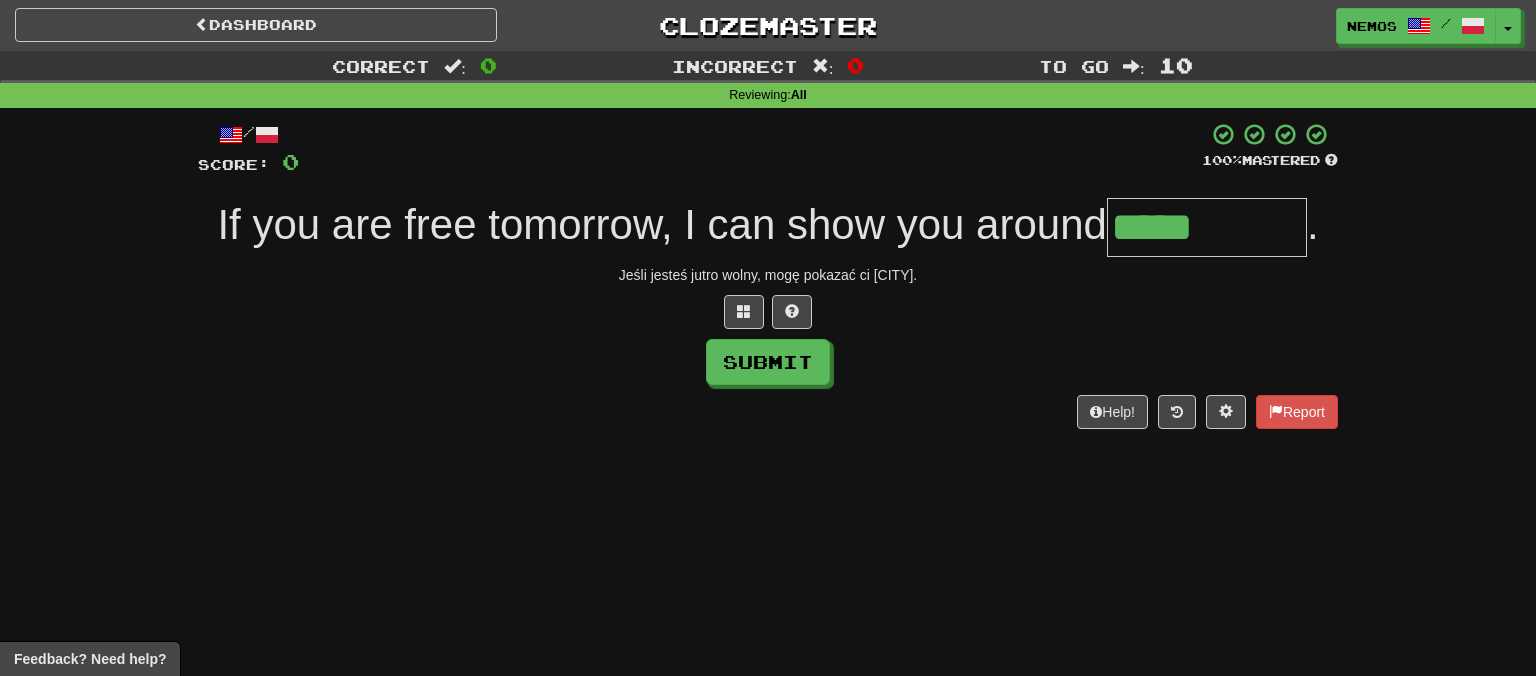 type on "*****" 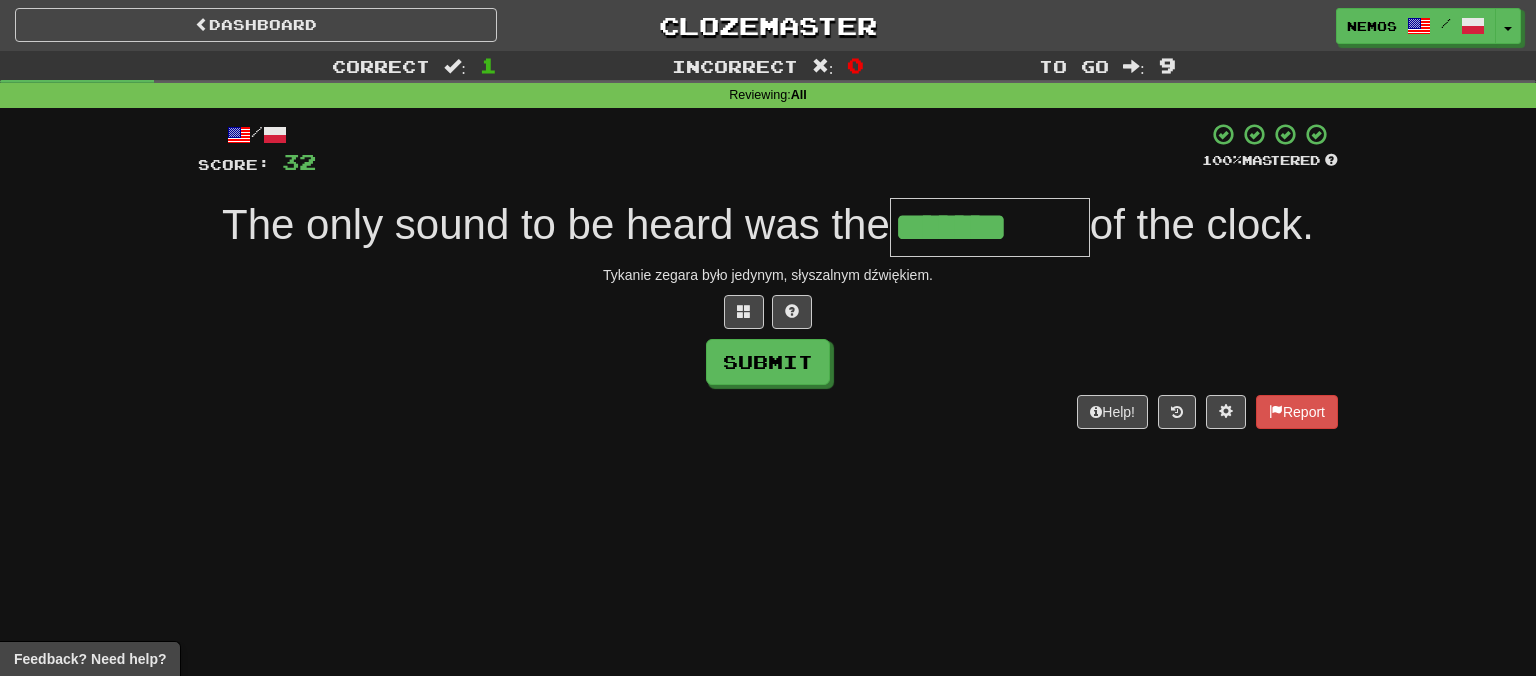 type on "*******" 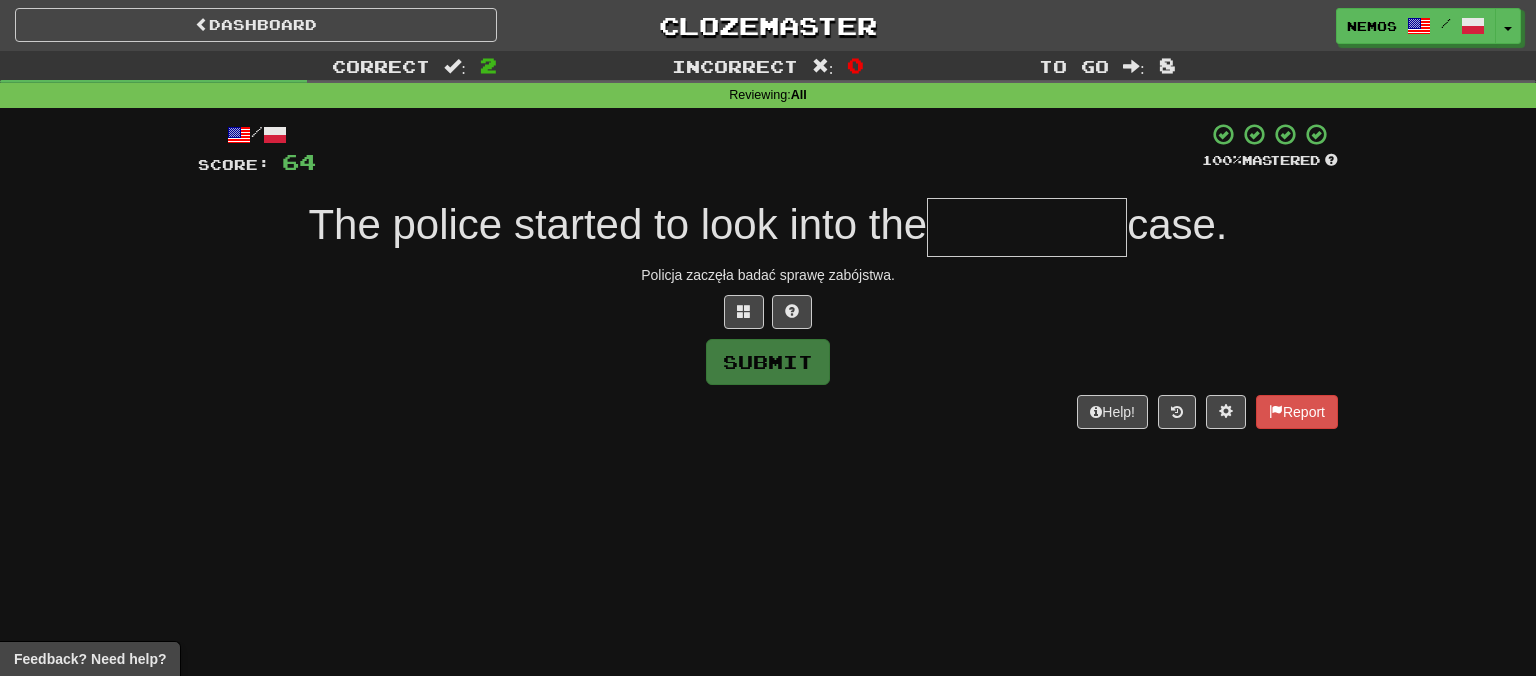 type on "*" 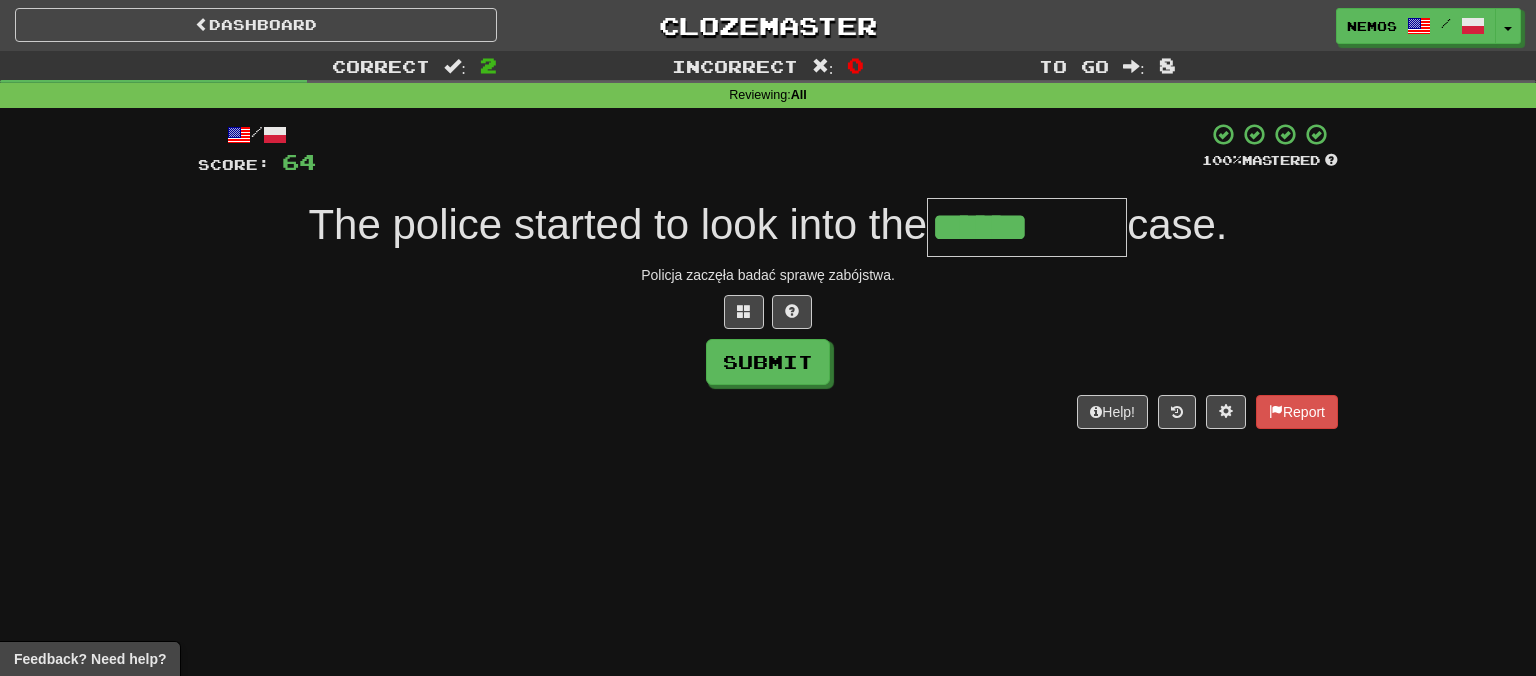 type on "******" 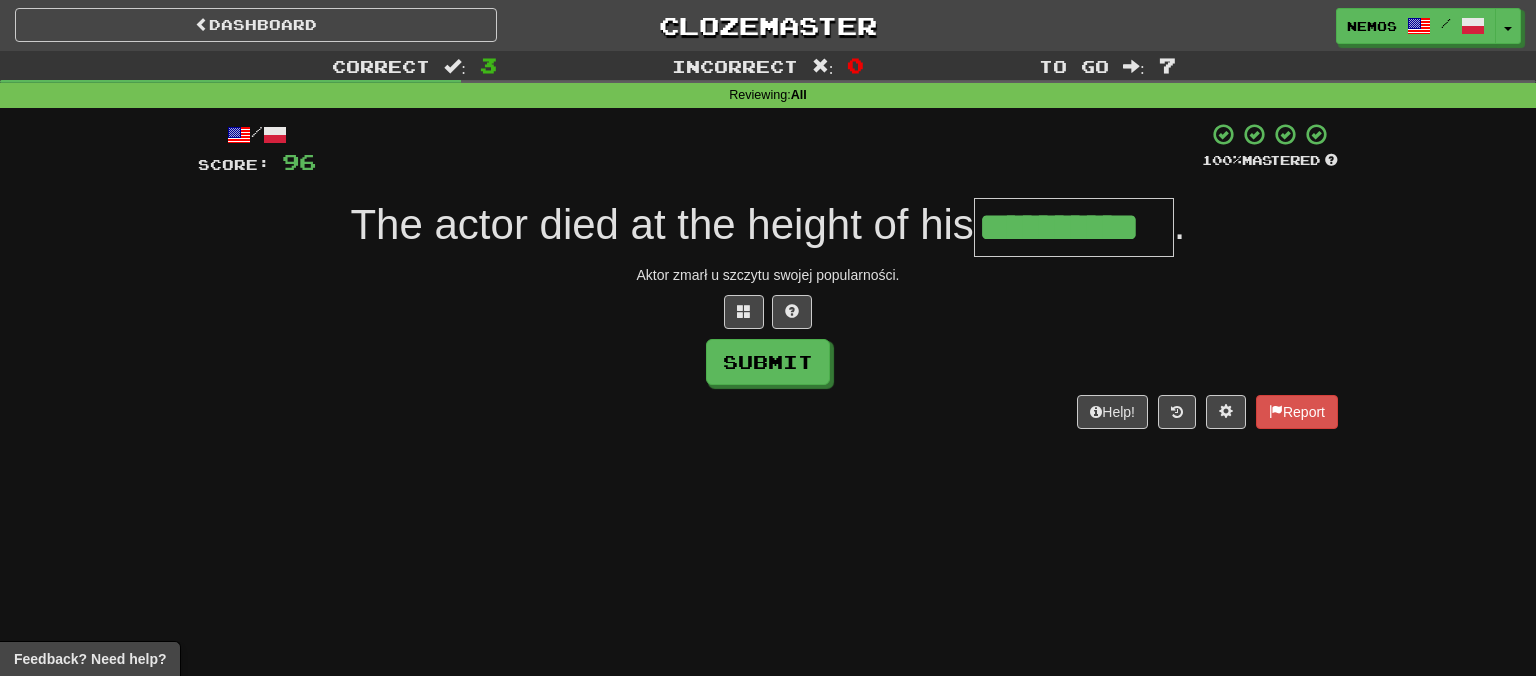 type on "**********" 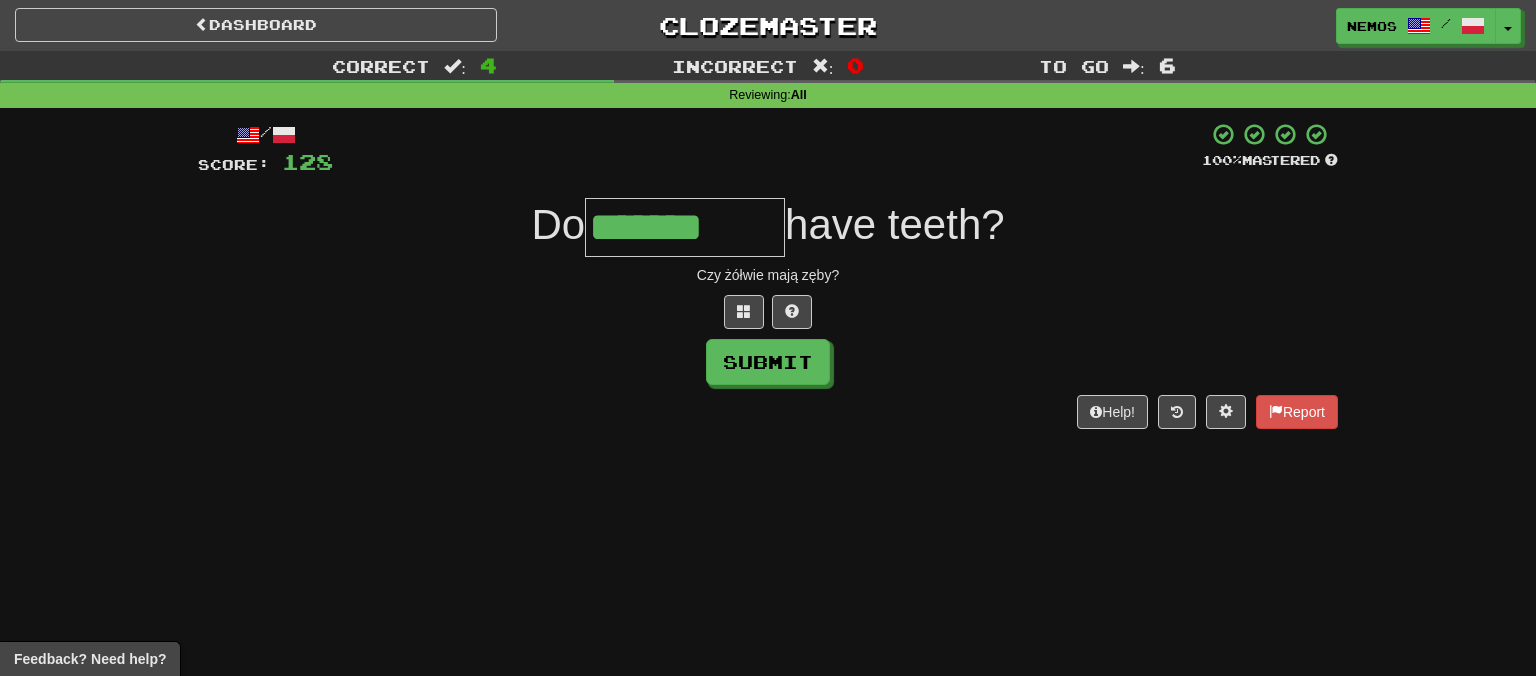 type on "*******" 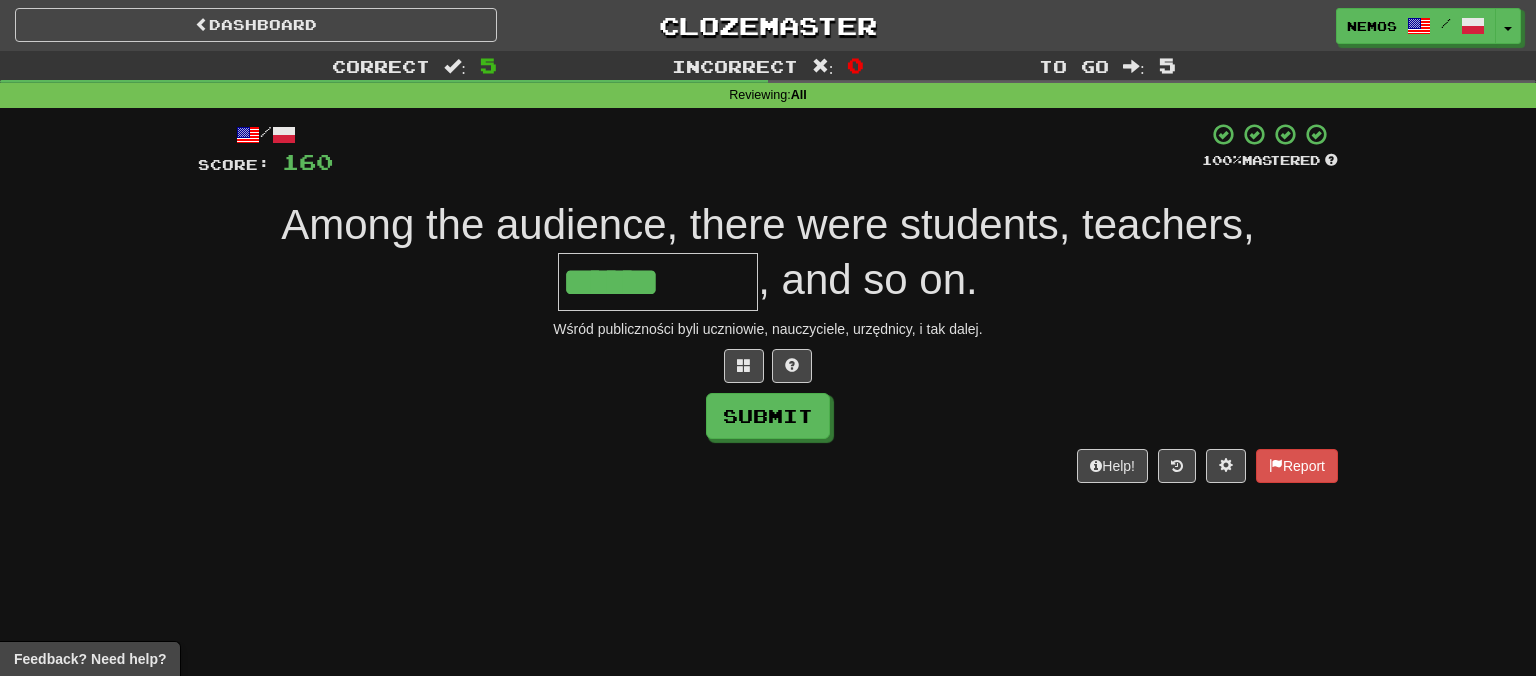 type on "******" 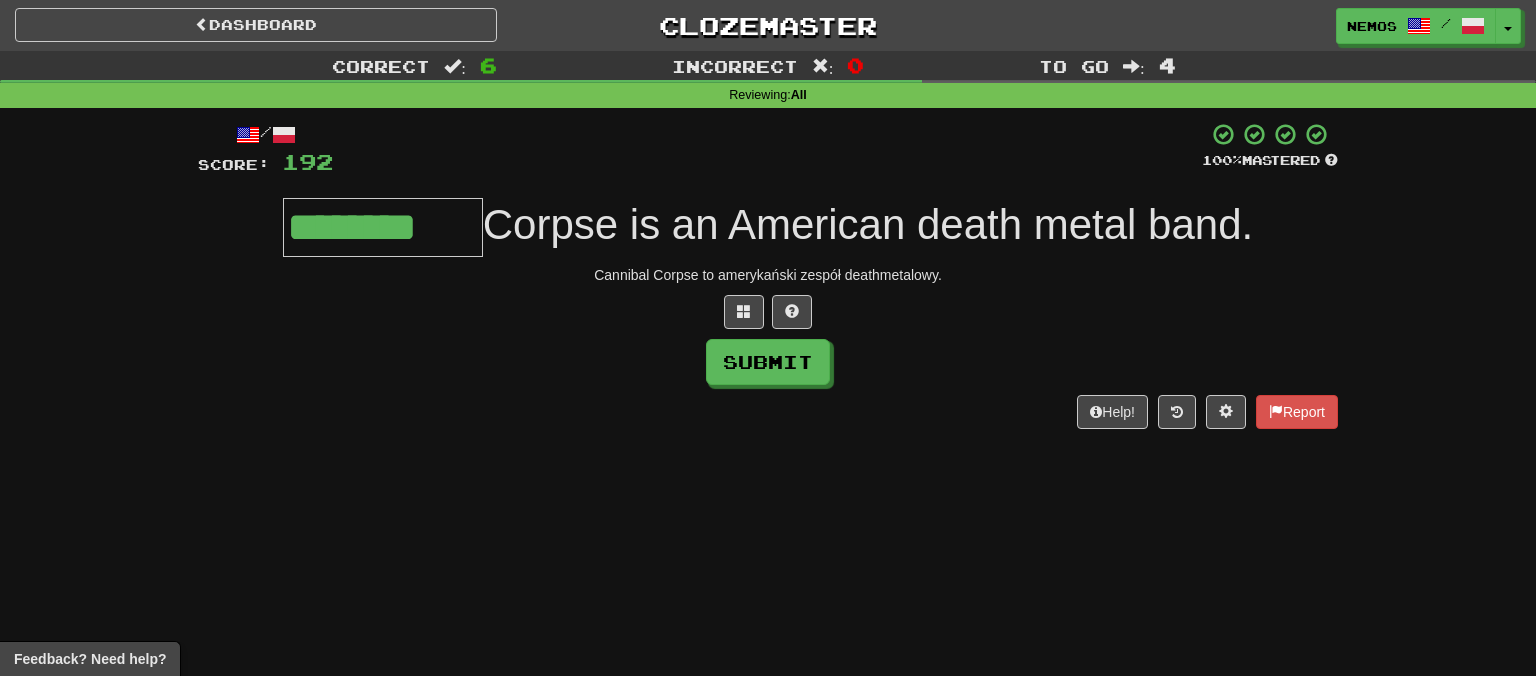 type on "********" 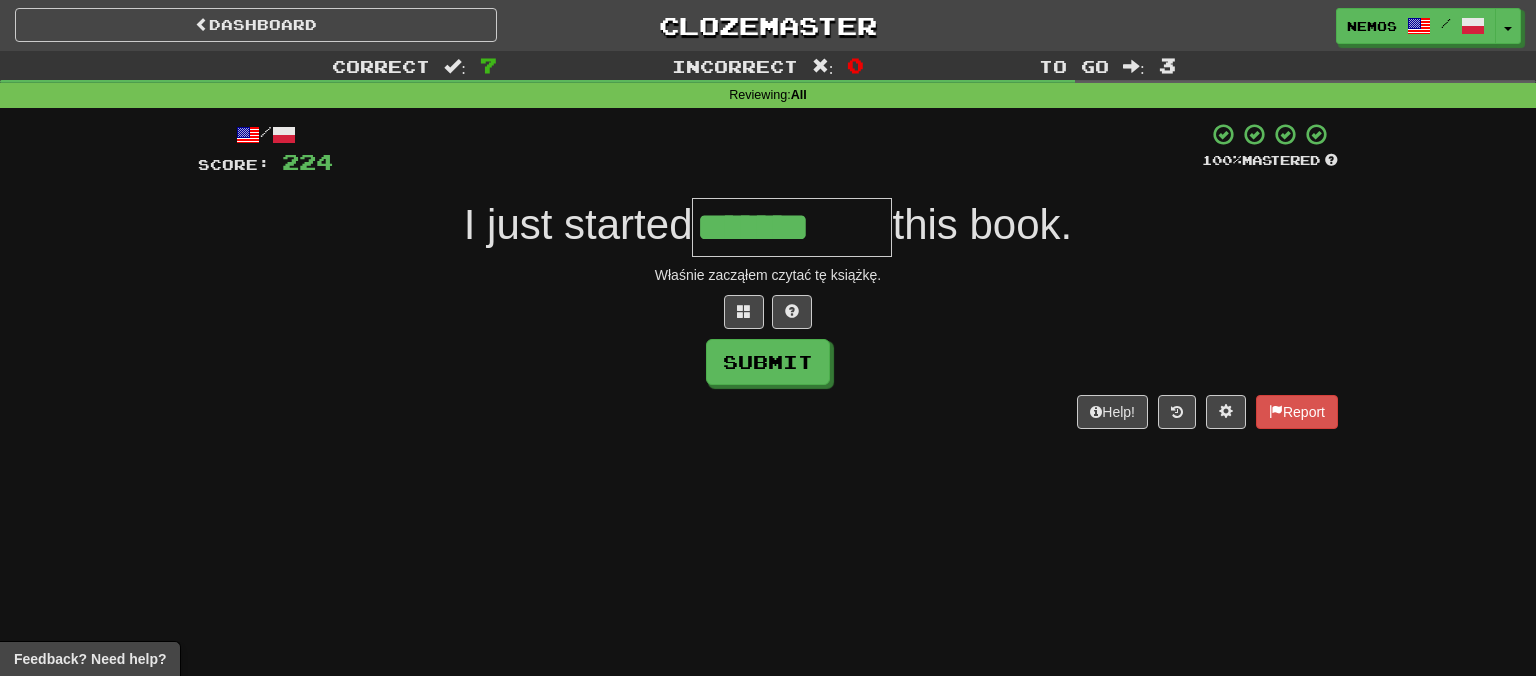 type on "*******" 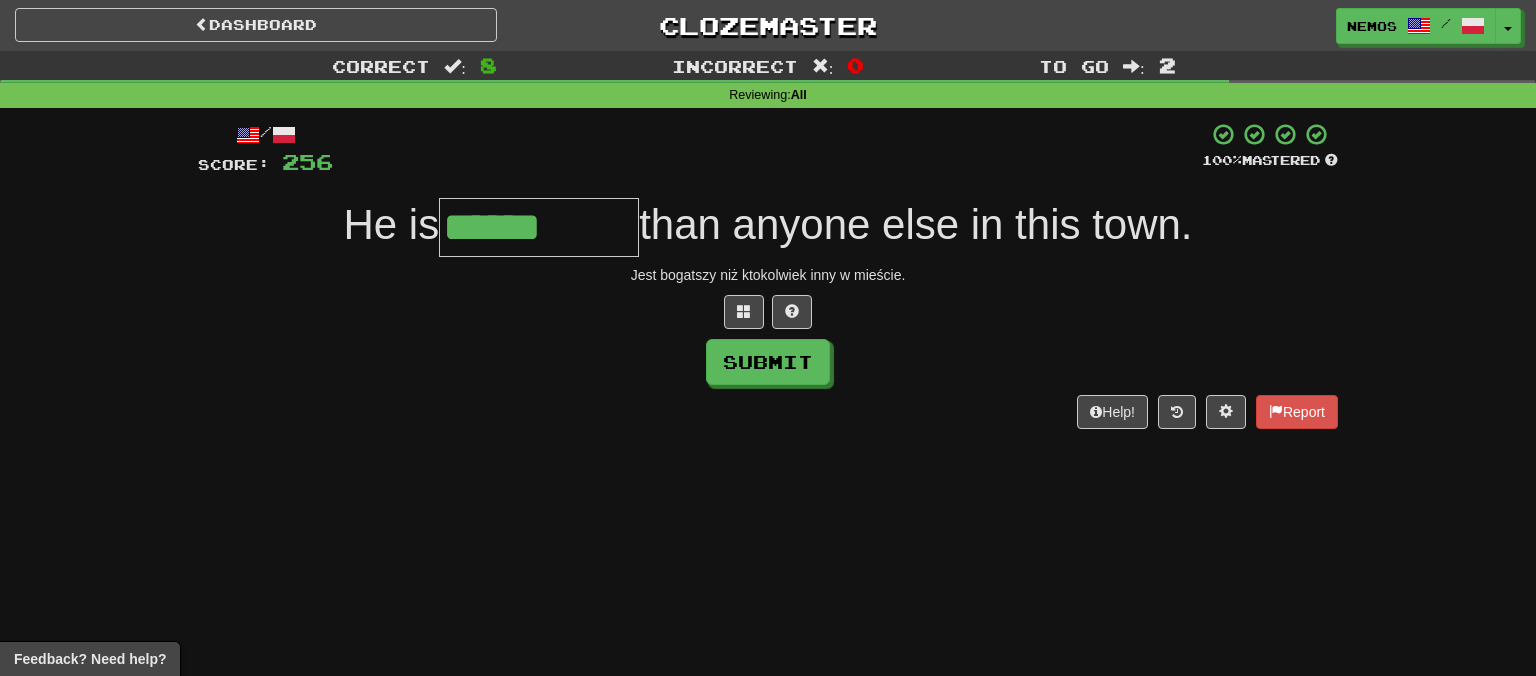 type on "******" 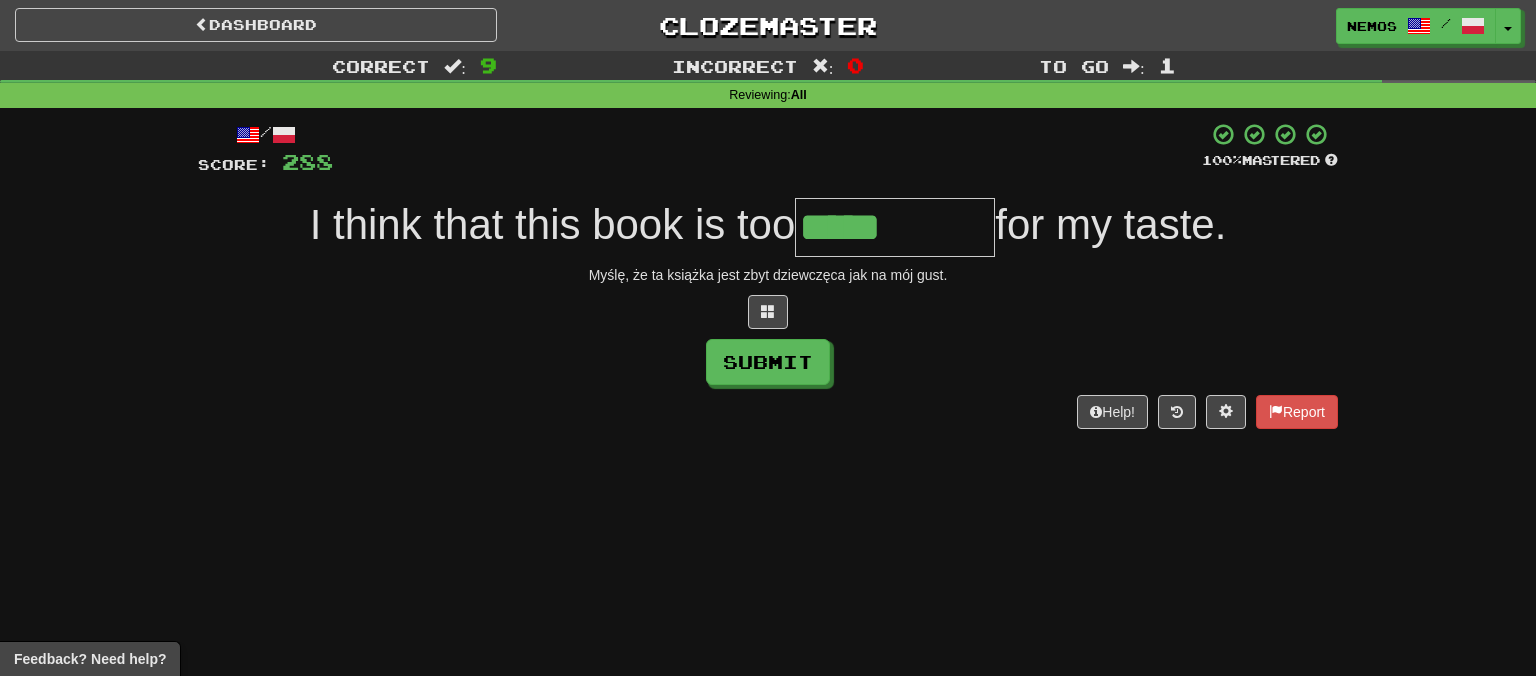 type on "*****" 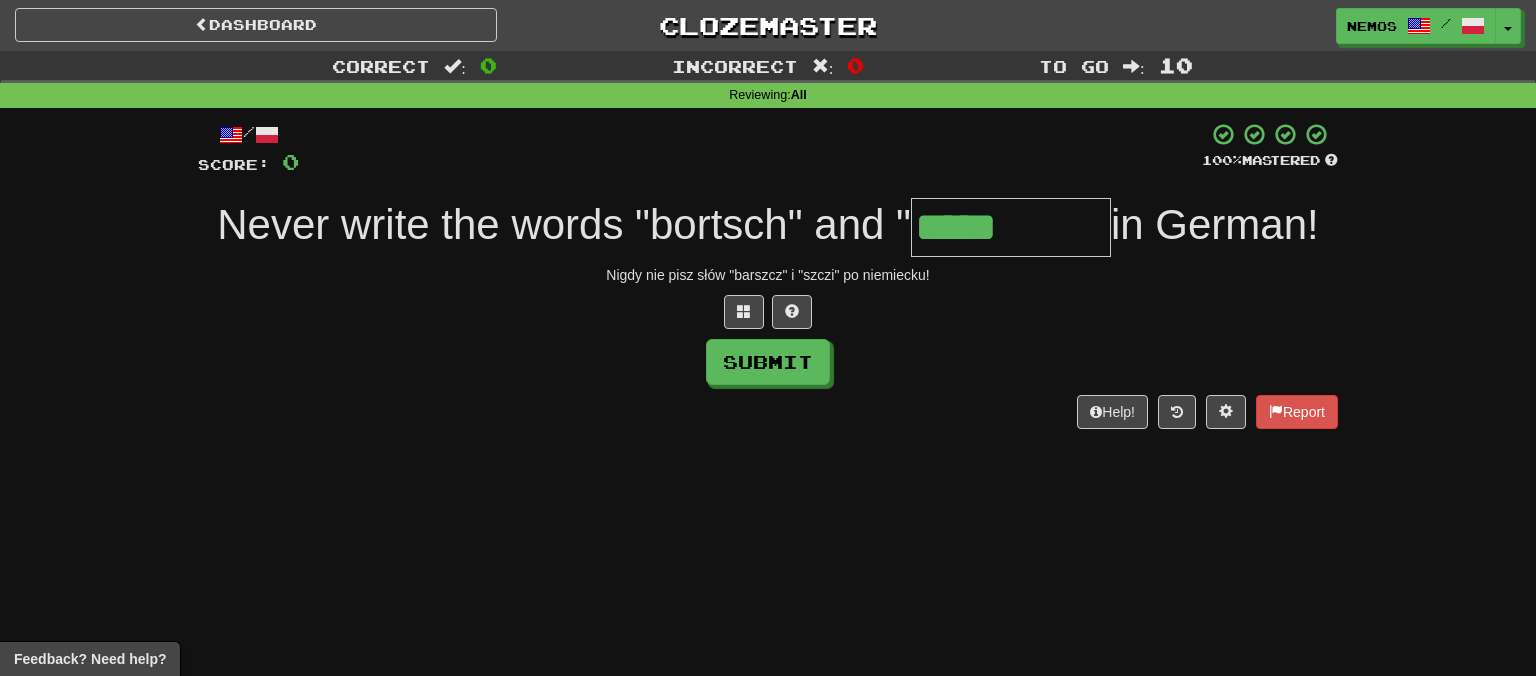 type on "*****" 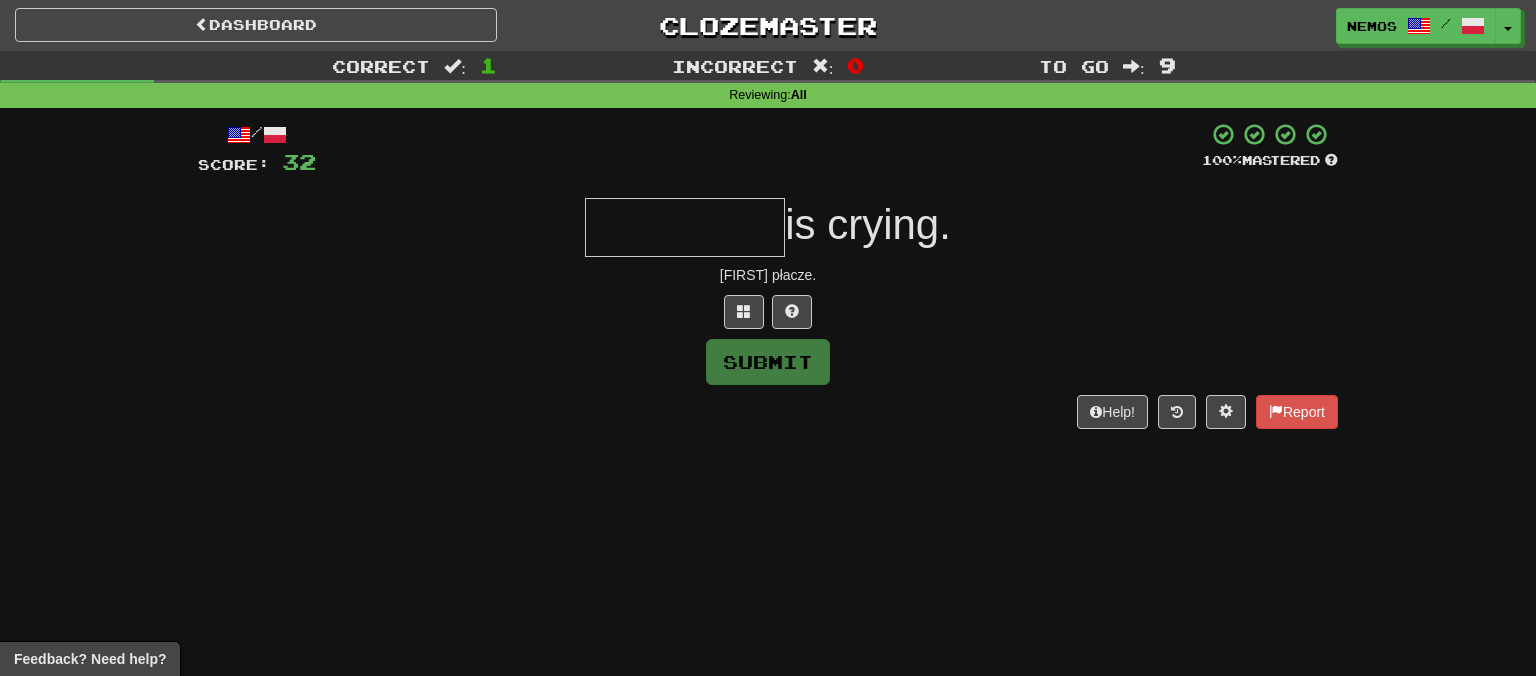type on "*" 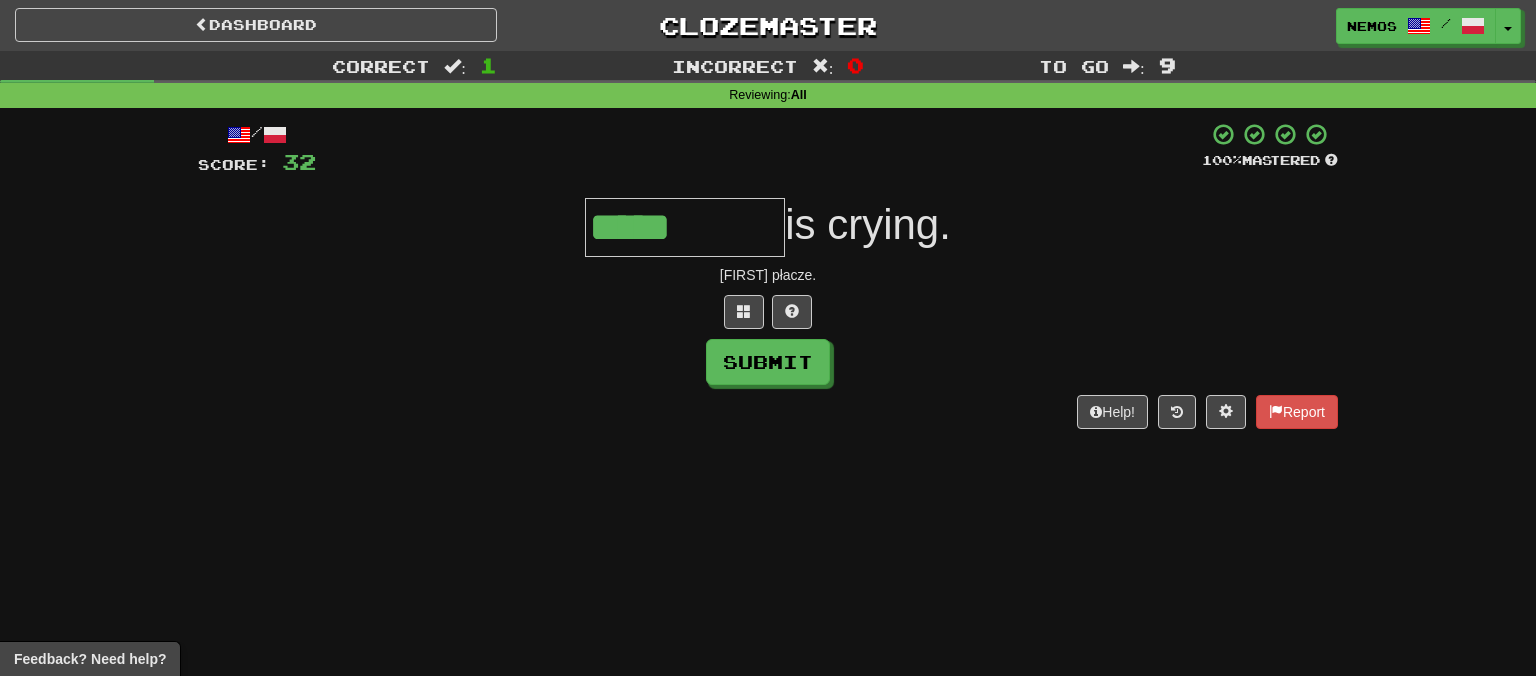 type on "*****" 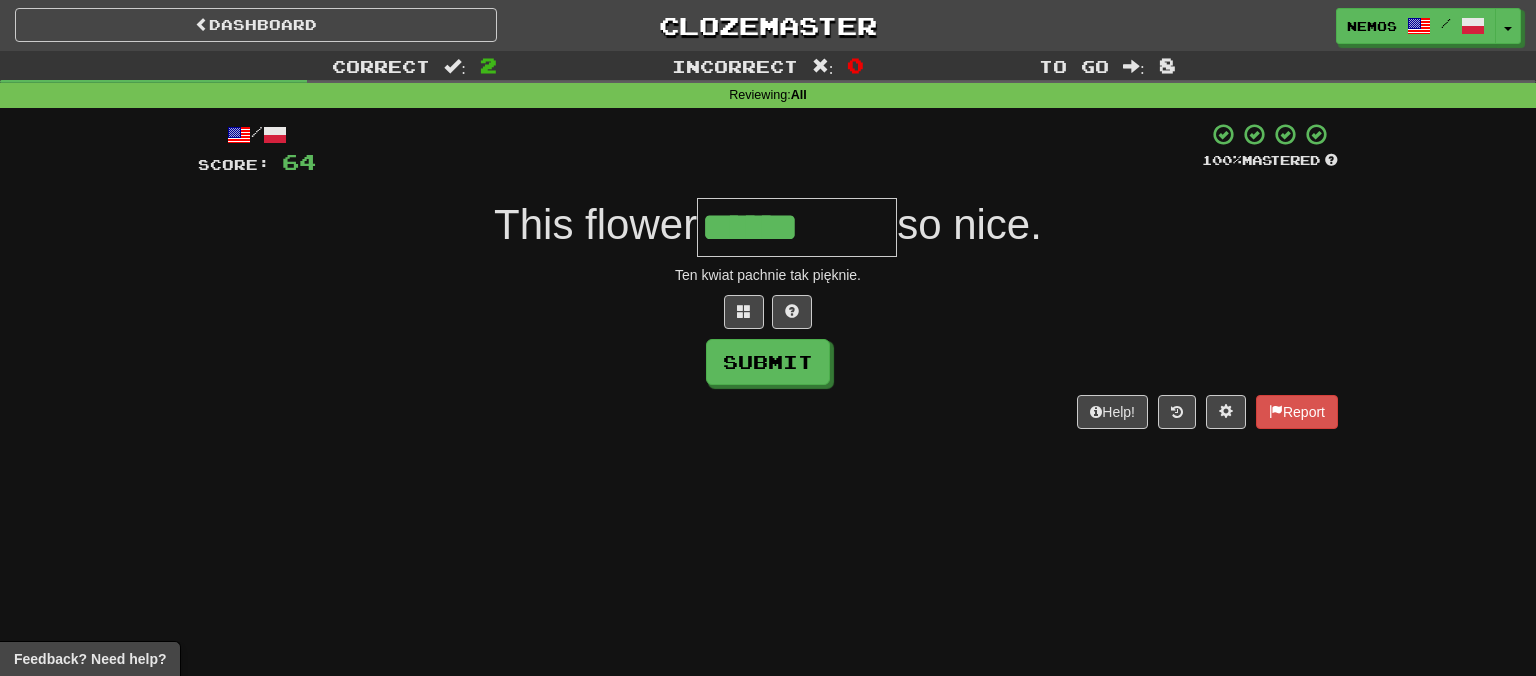 type on "******" 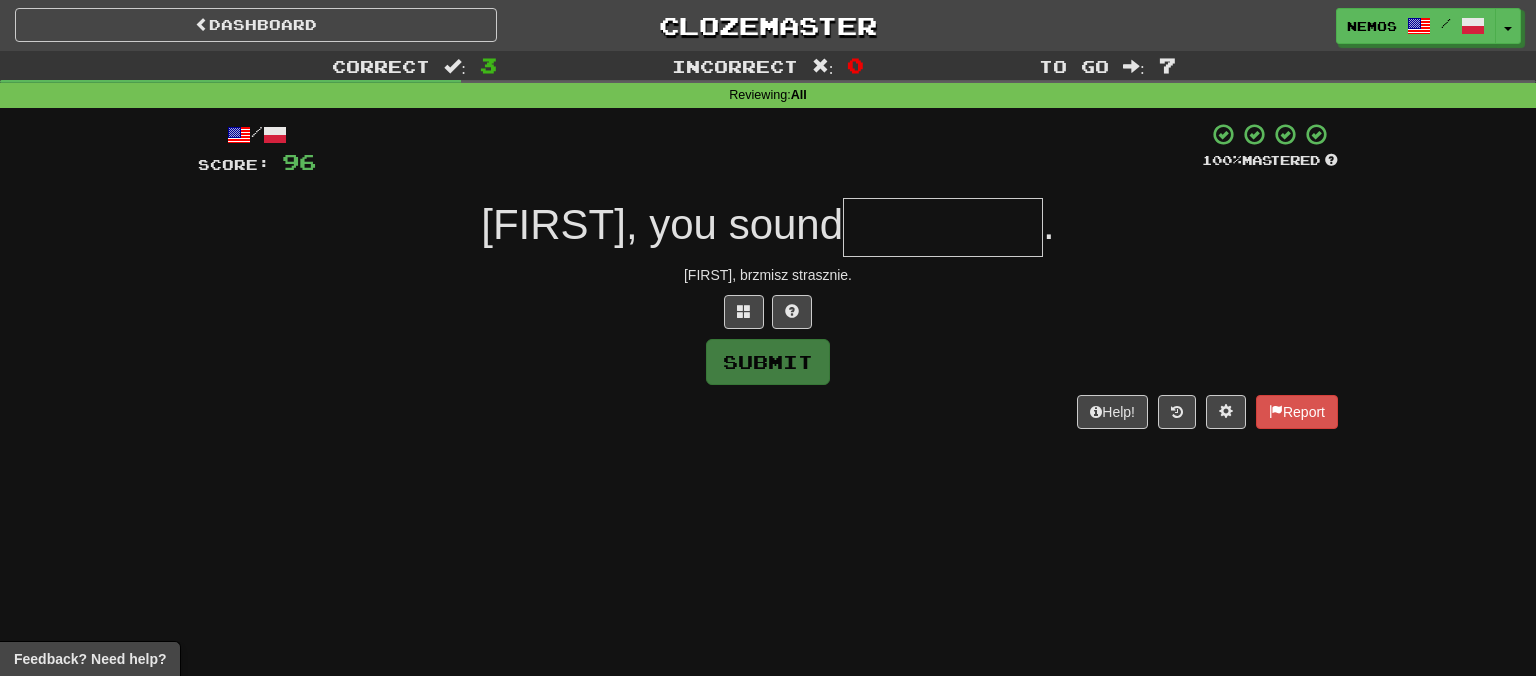 type on "*" 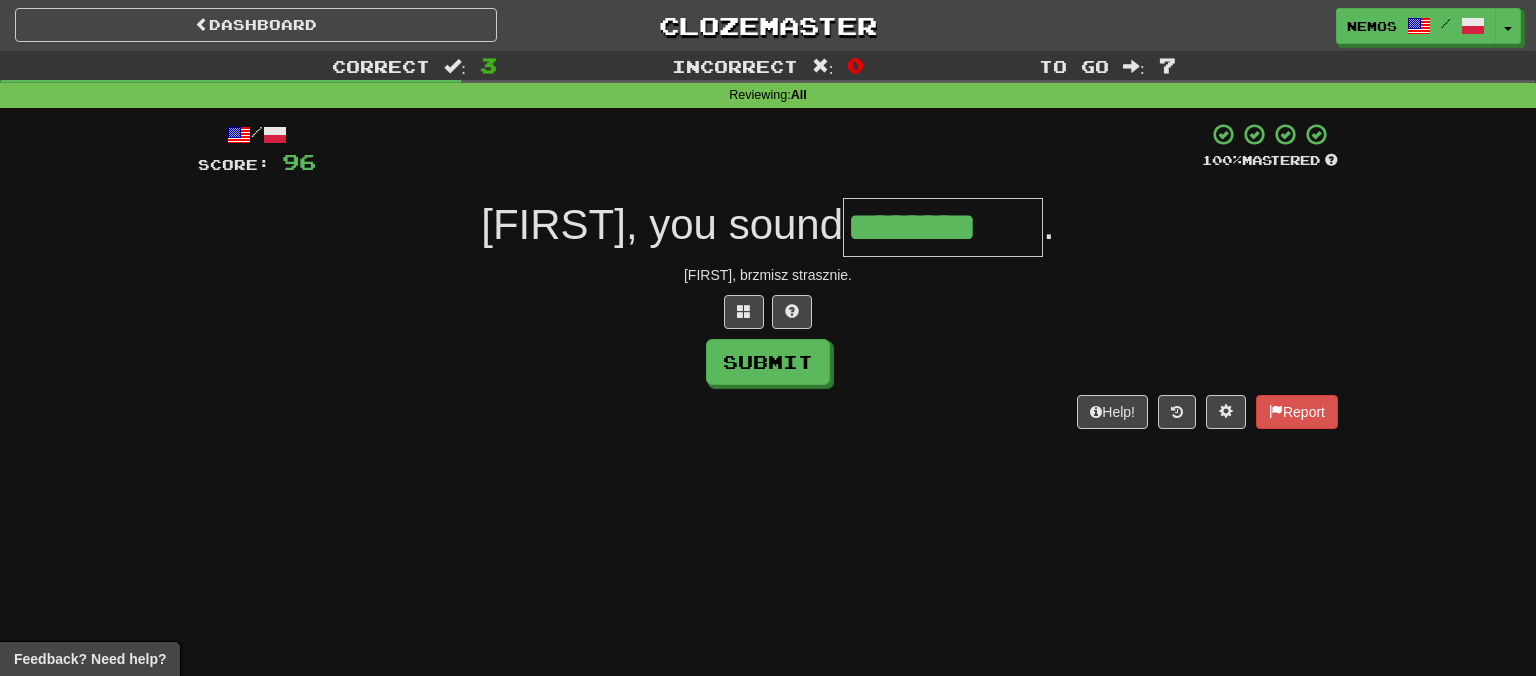 type on "********" 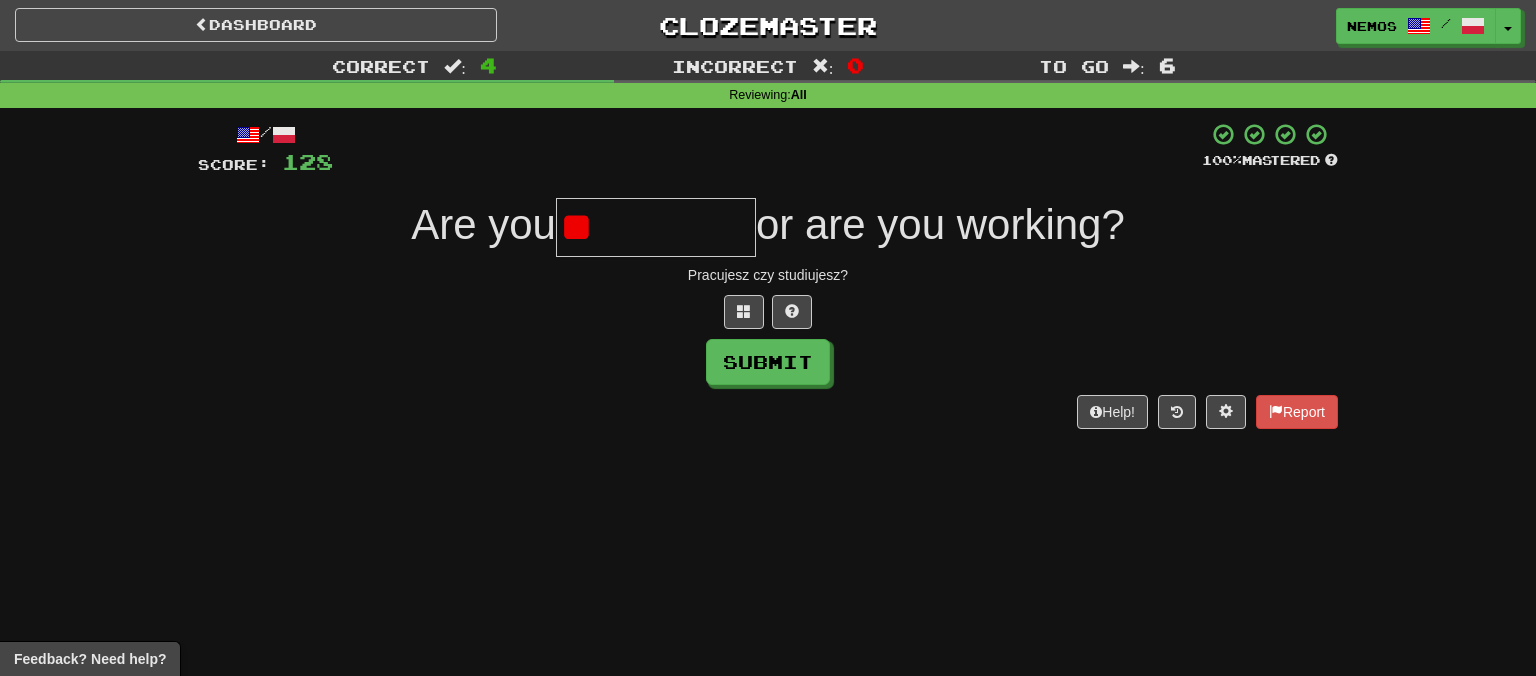 type on "*" 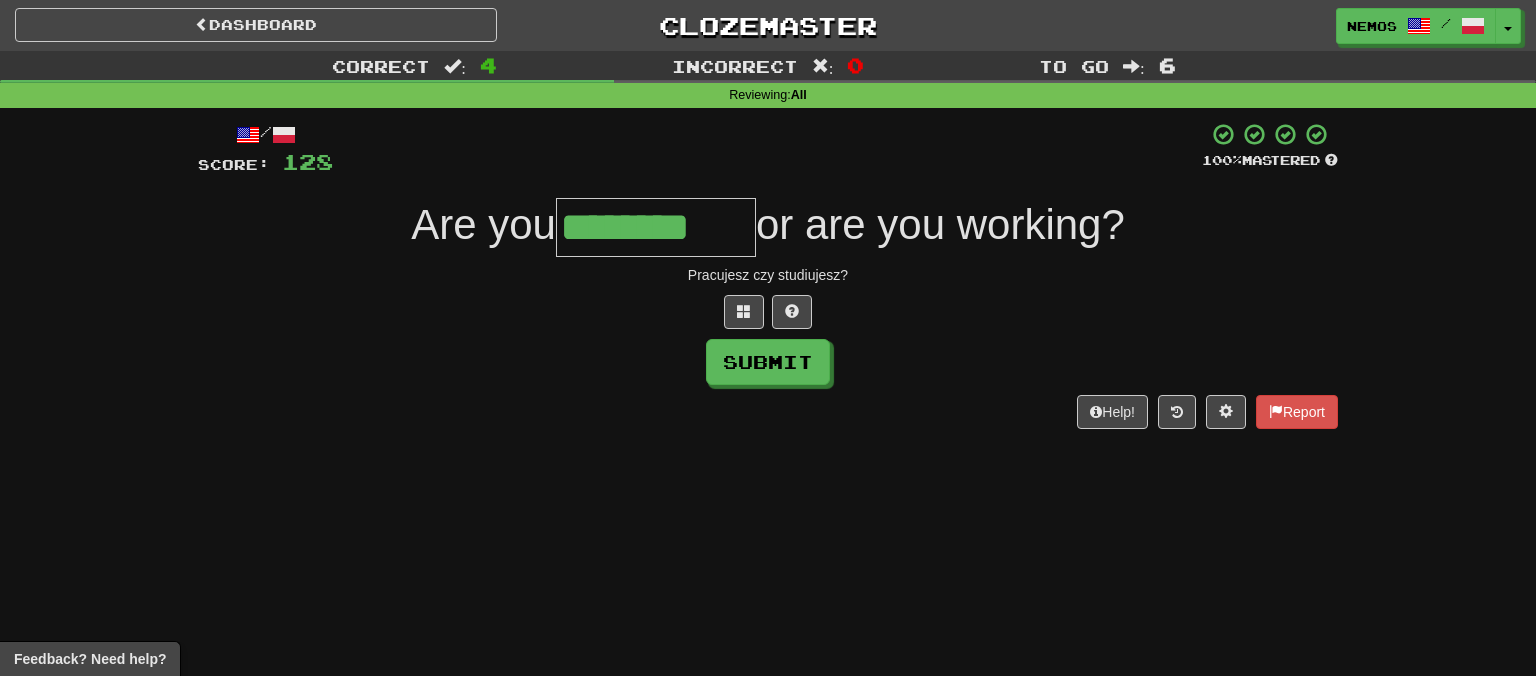 type on "********" 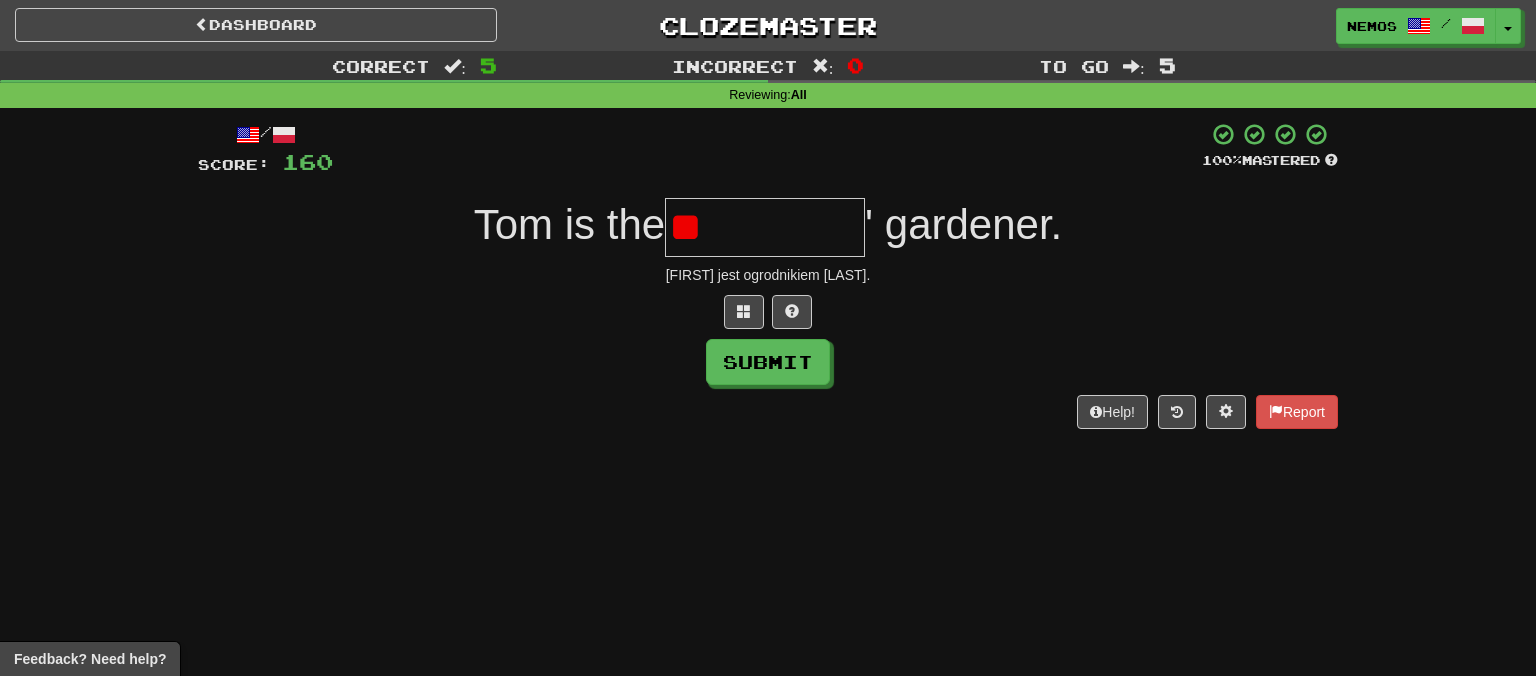 type on "*" 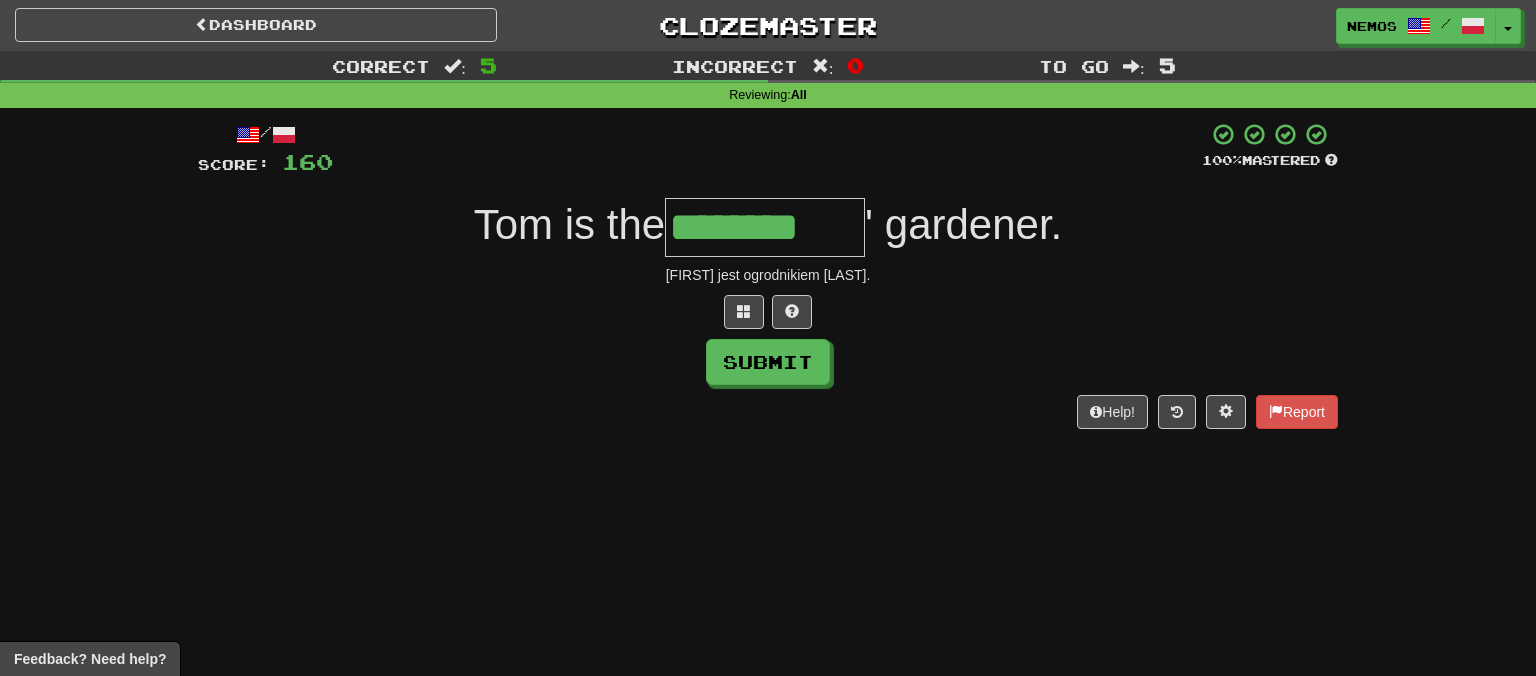 type on "********" 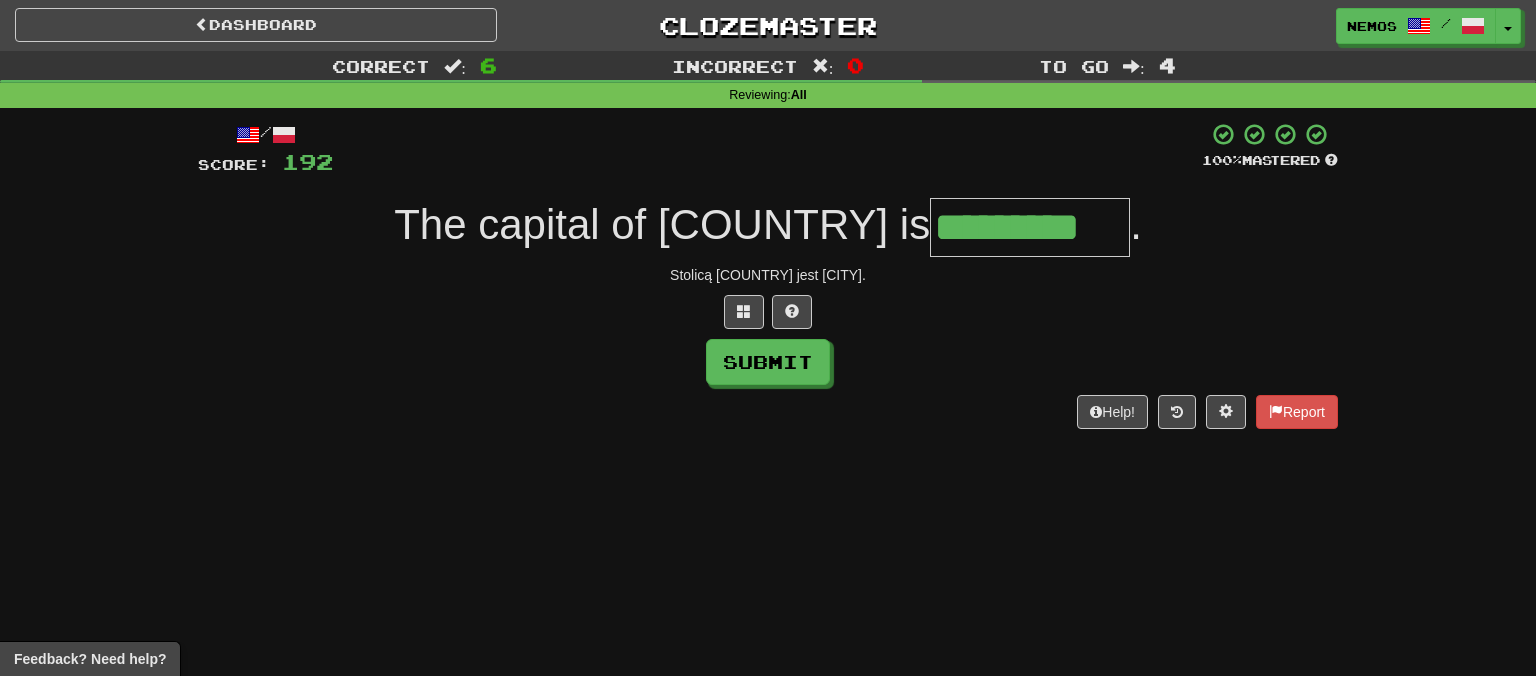 type on "*********" 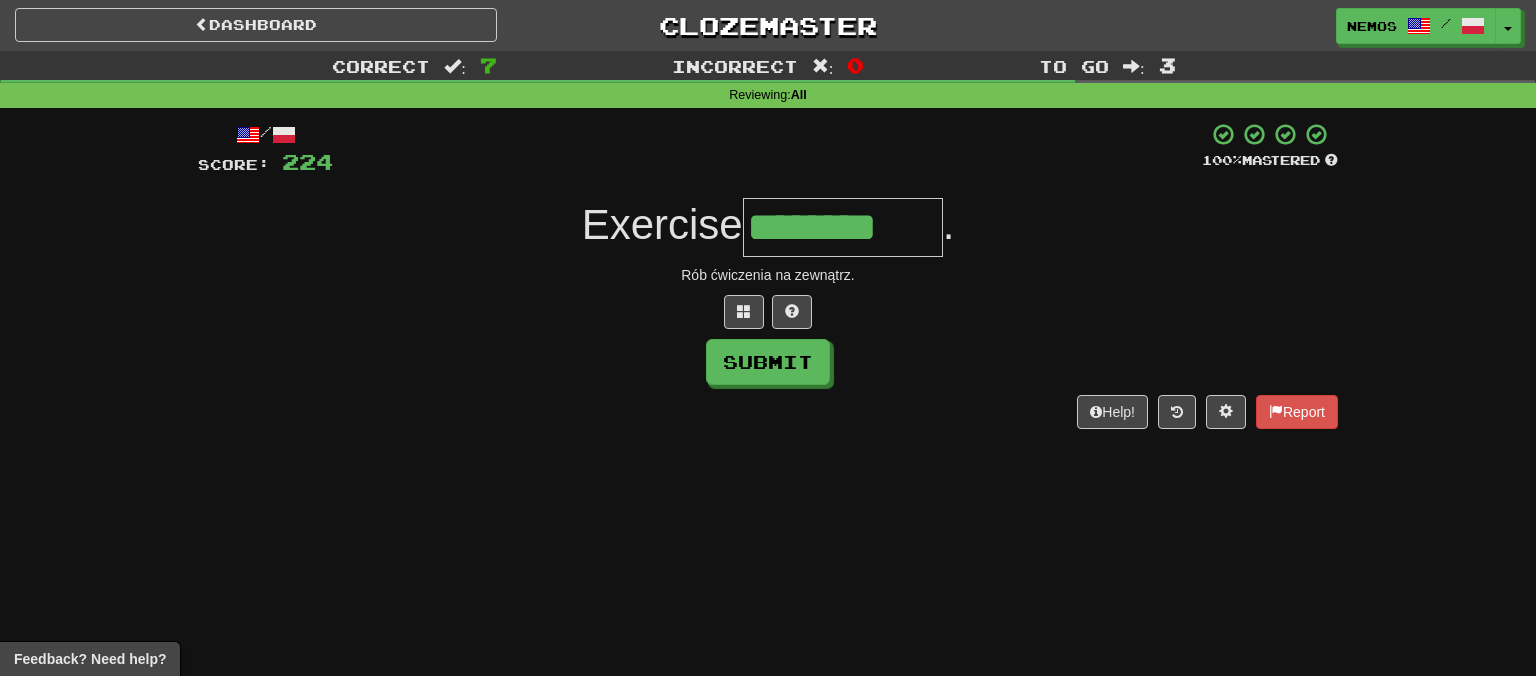 type on "********" 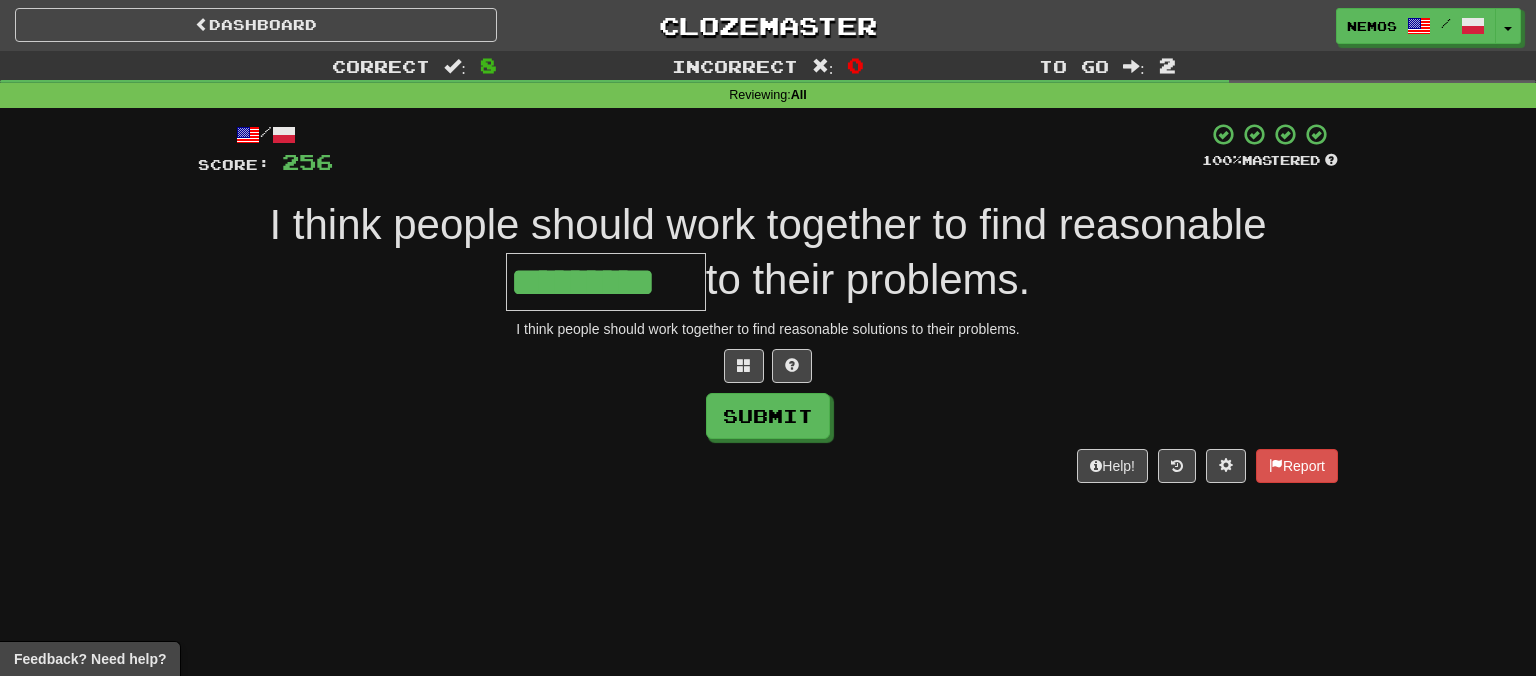 type on "*********" 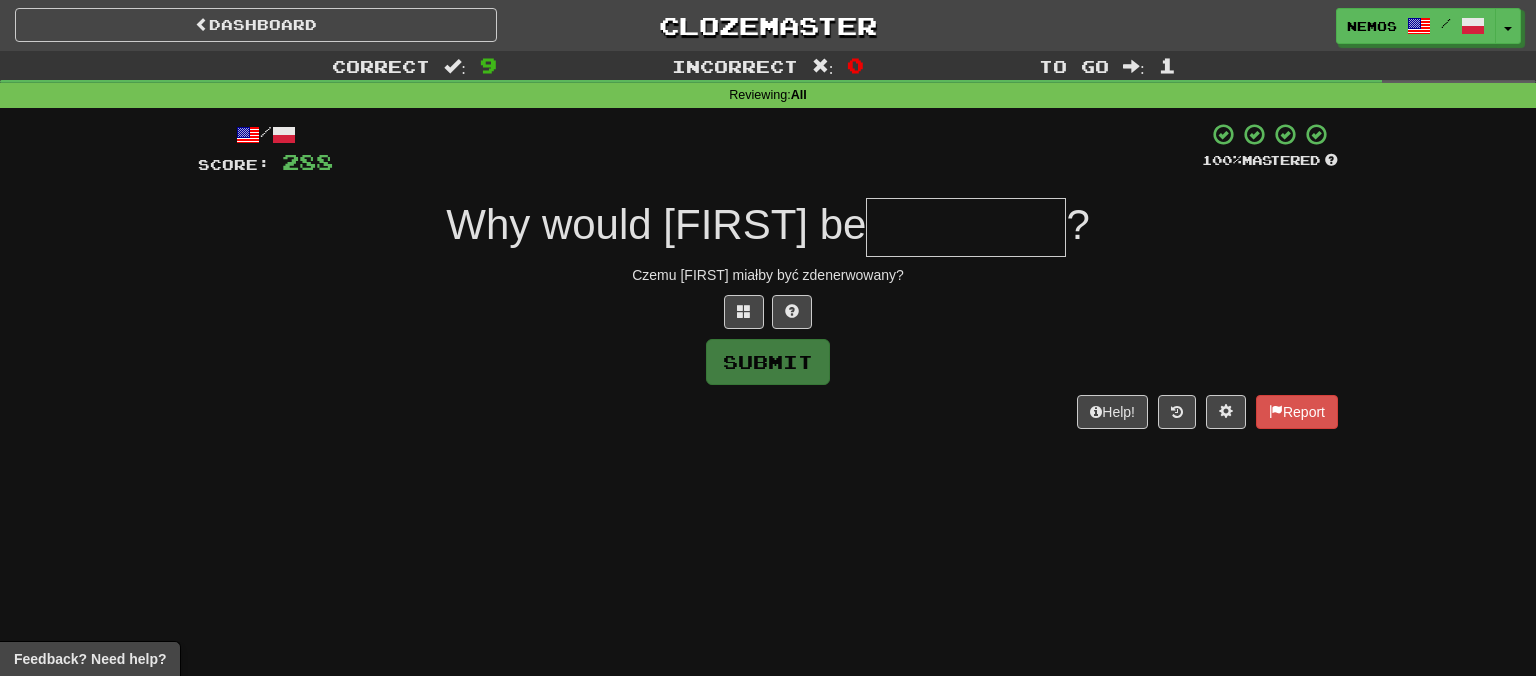 type on "*" 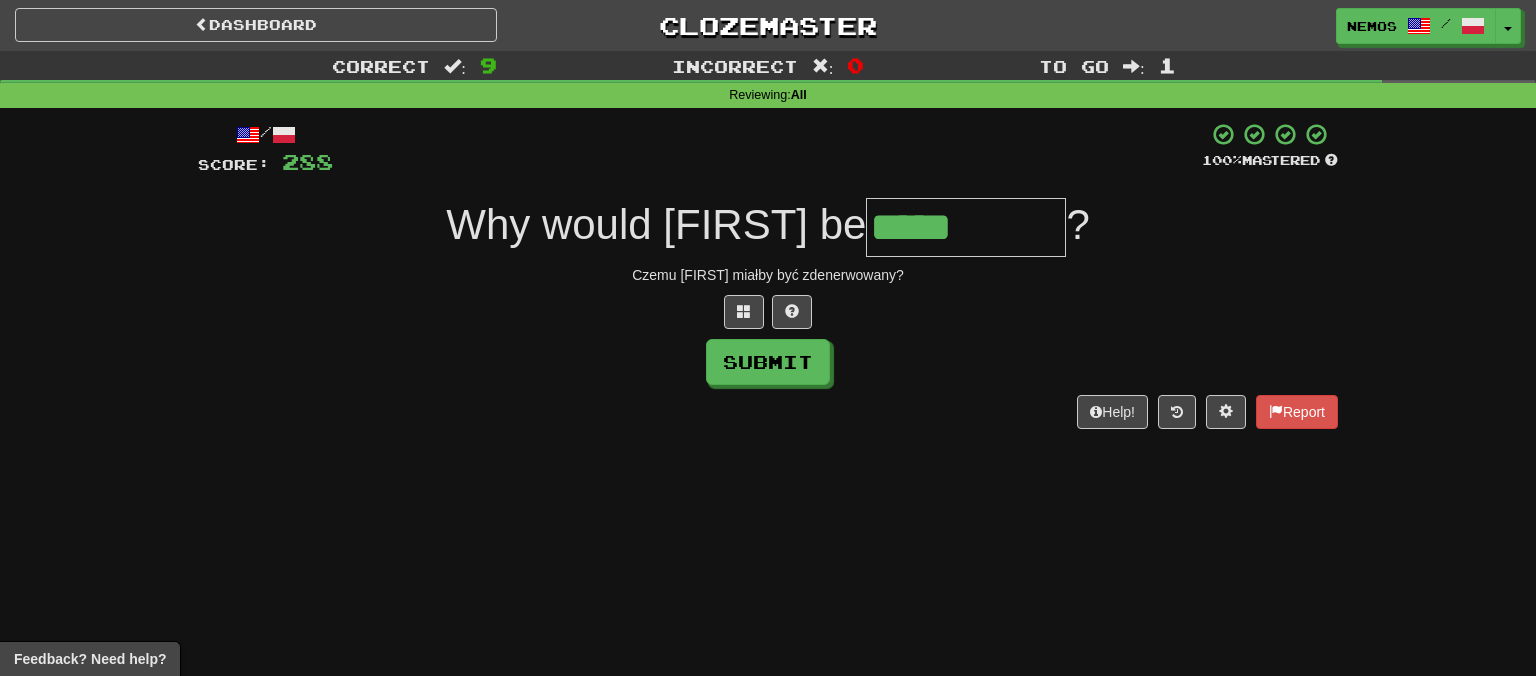 type on "*****" 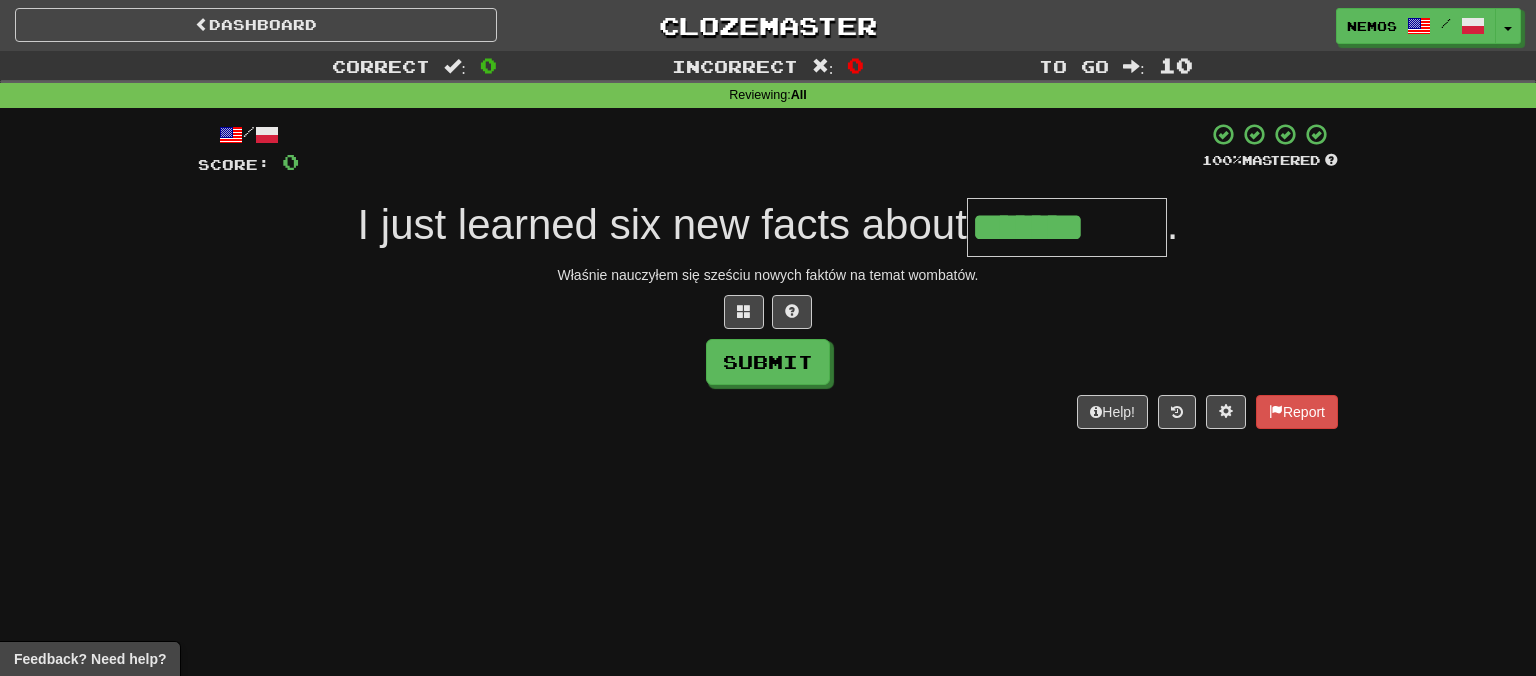 type on "*******" 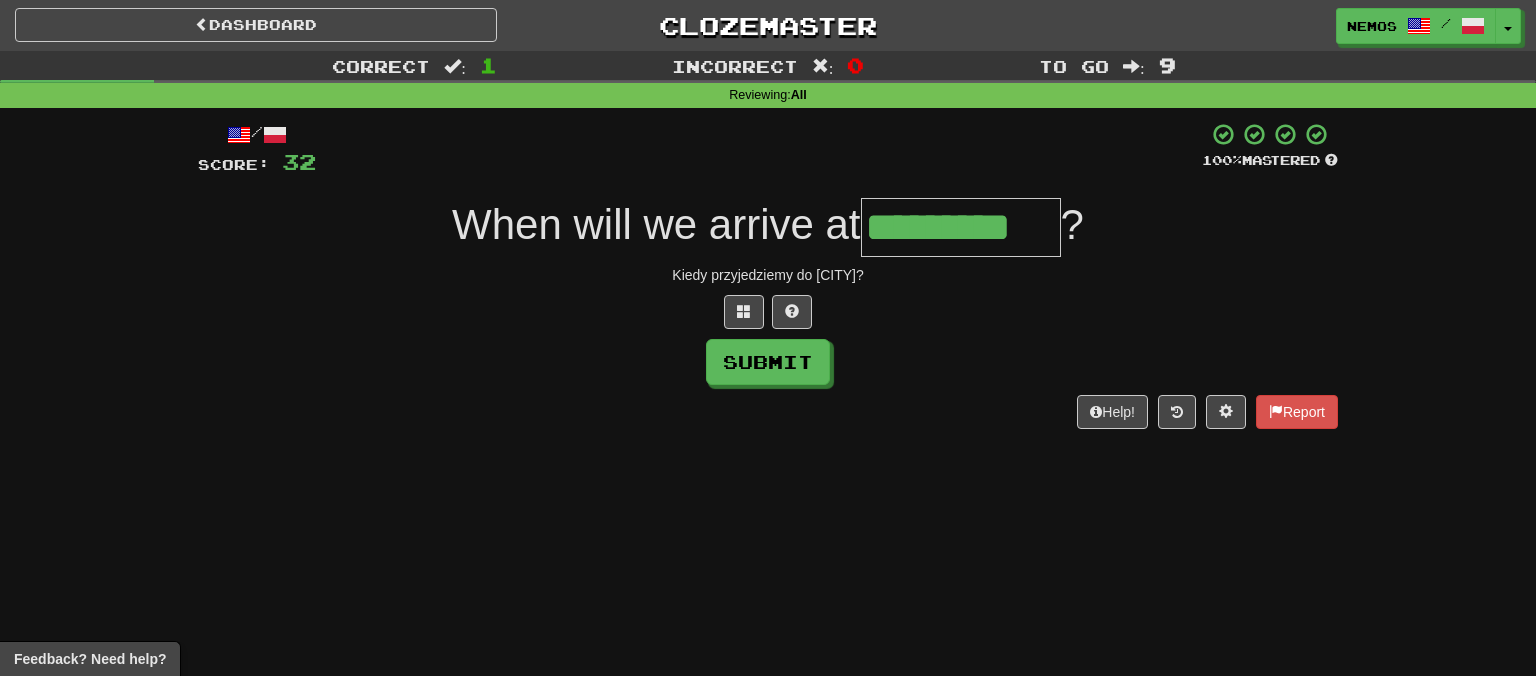 type on "*********" 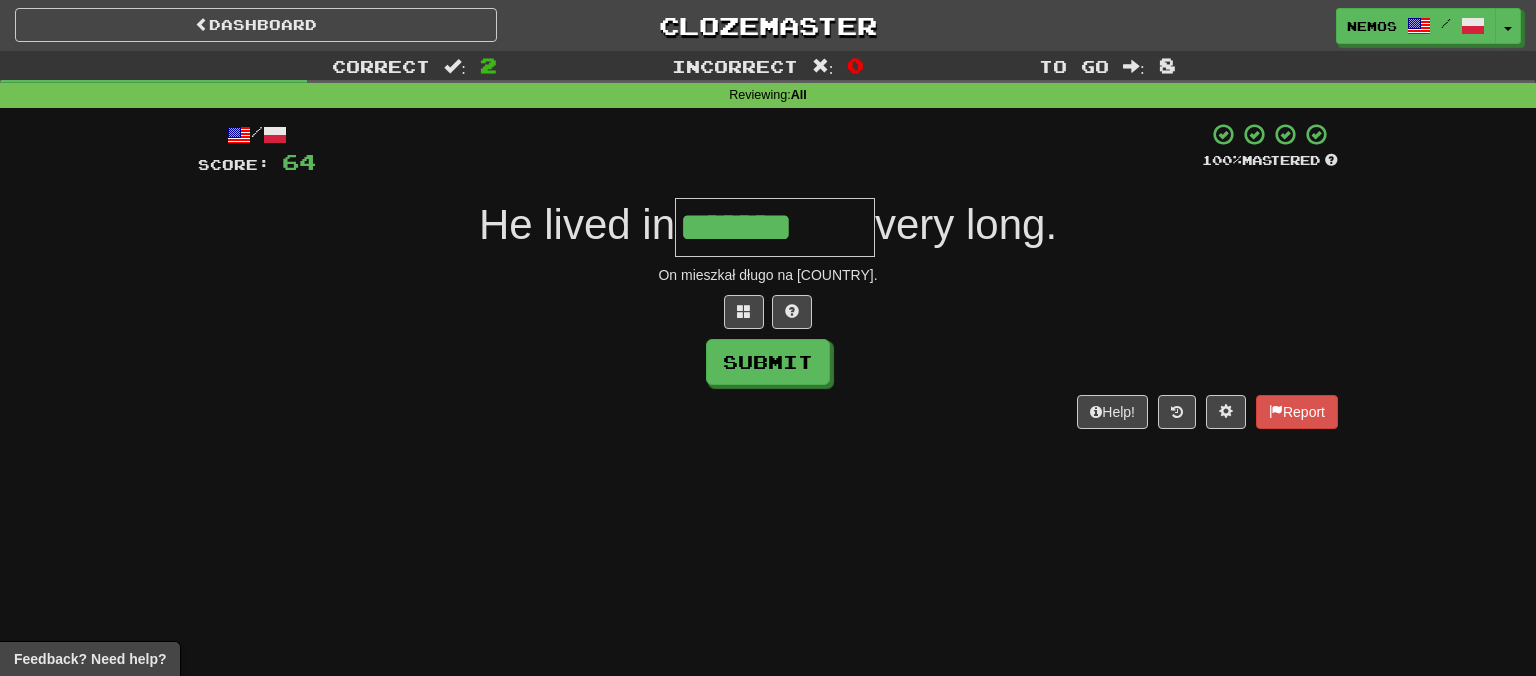 type on "*******" 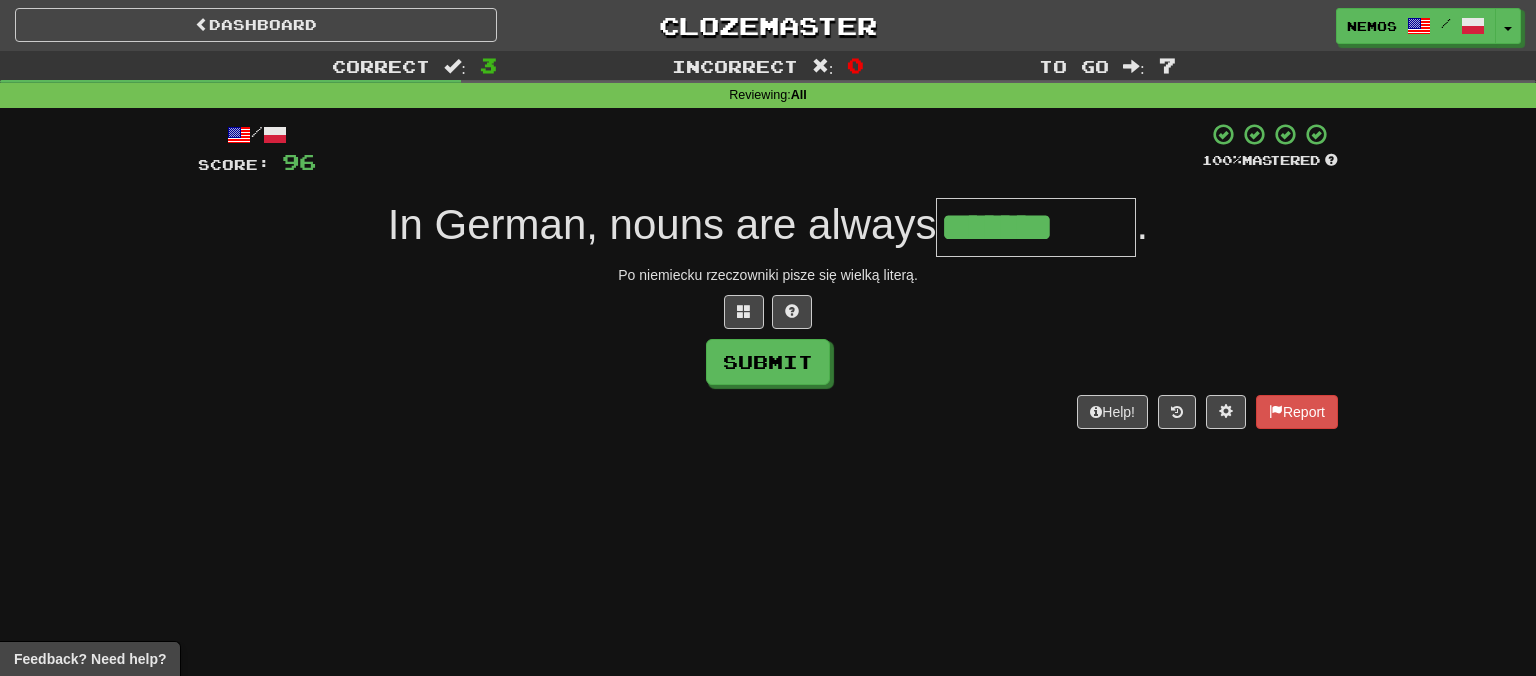 type on "**********" 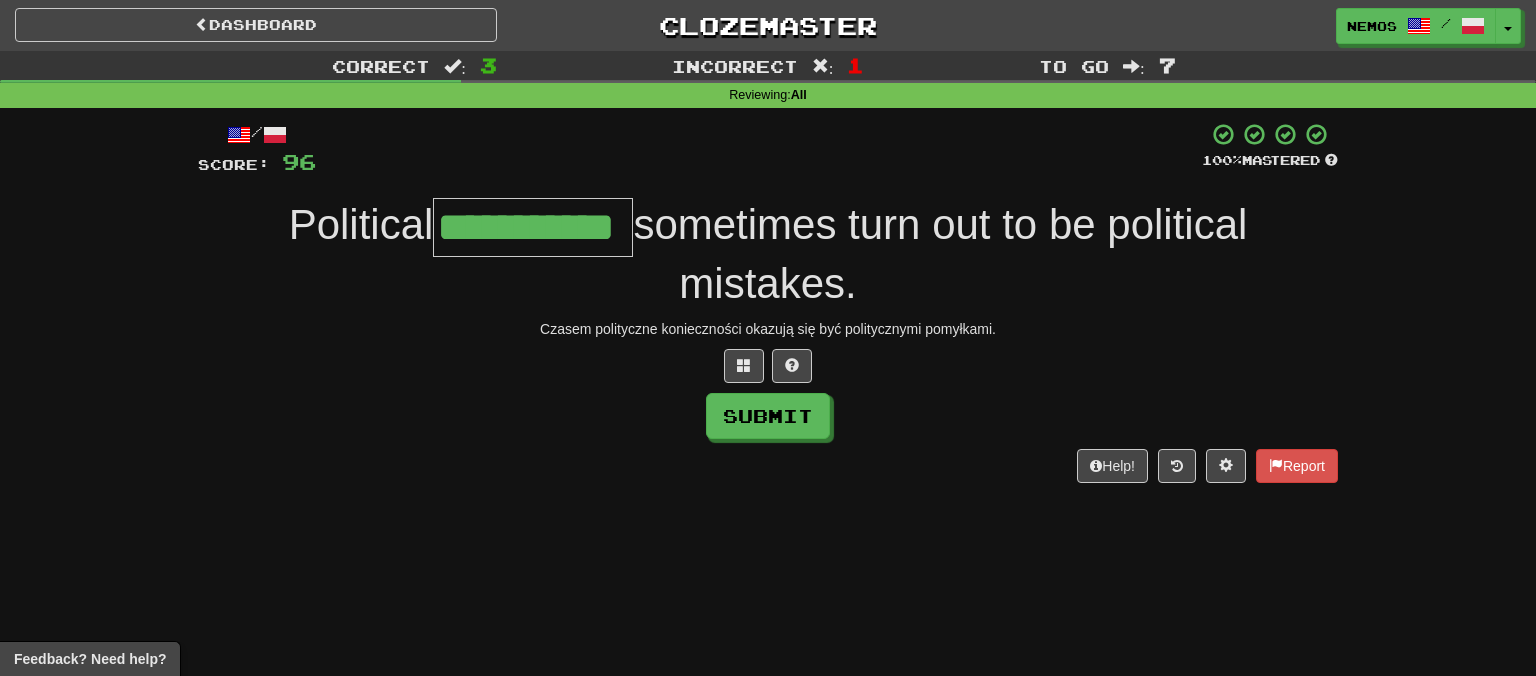 scroll, scrollTop: 0, scrollLeft: 15, axis: horizontal 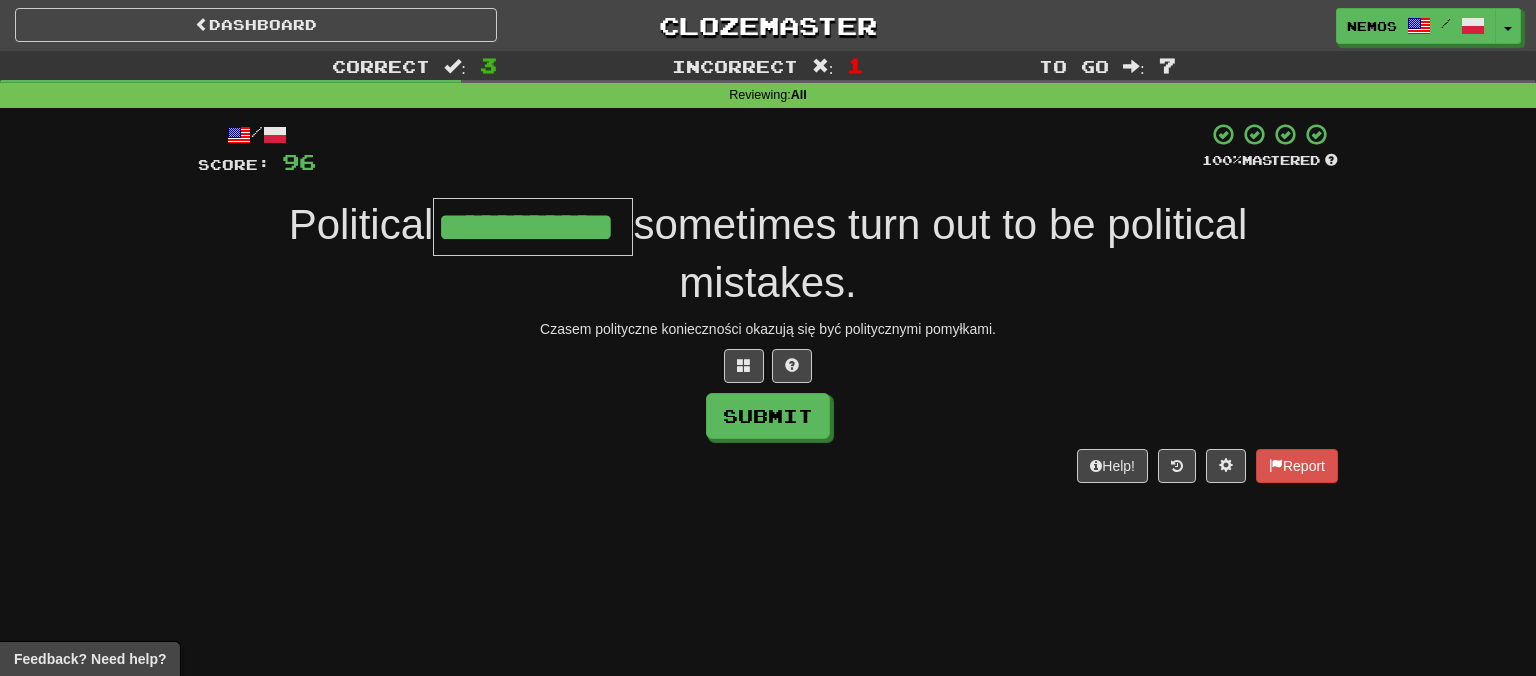 type on "**********" 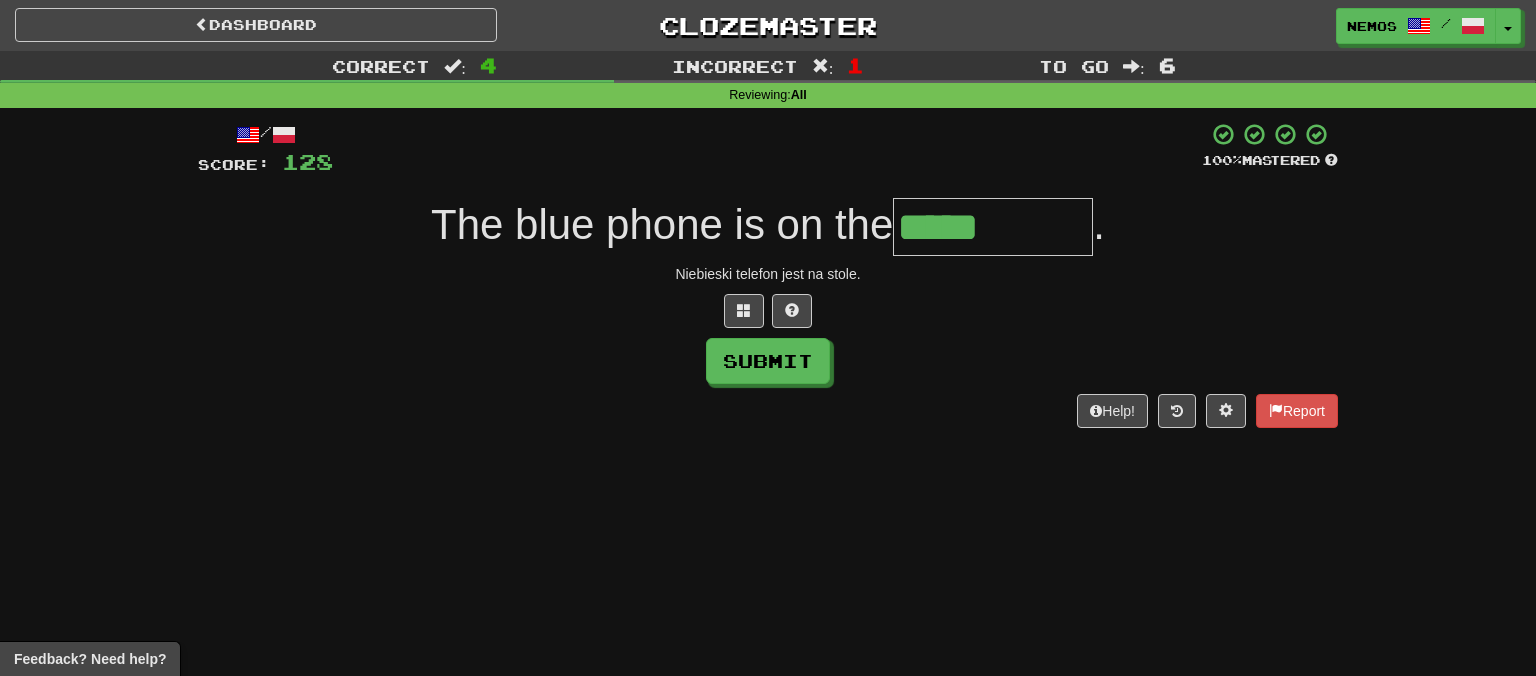 type on "*****" 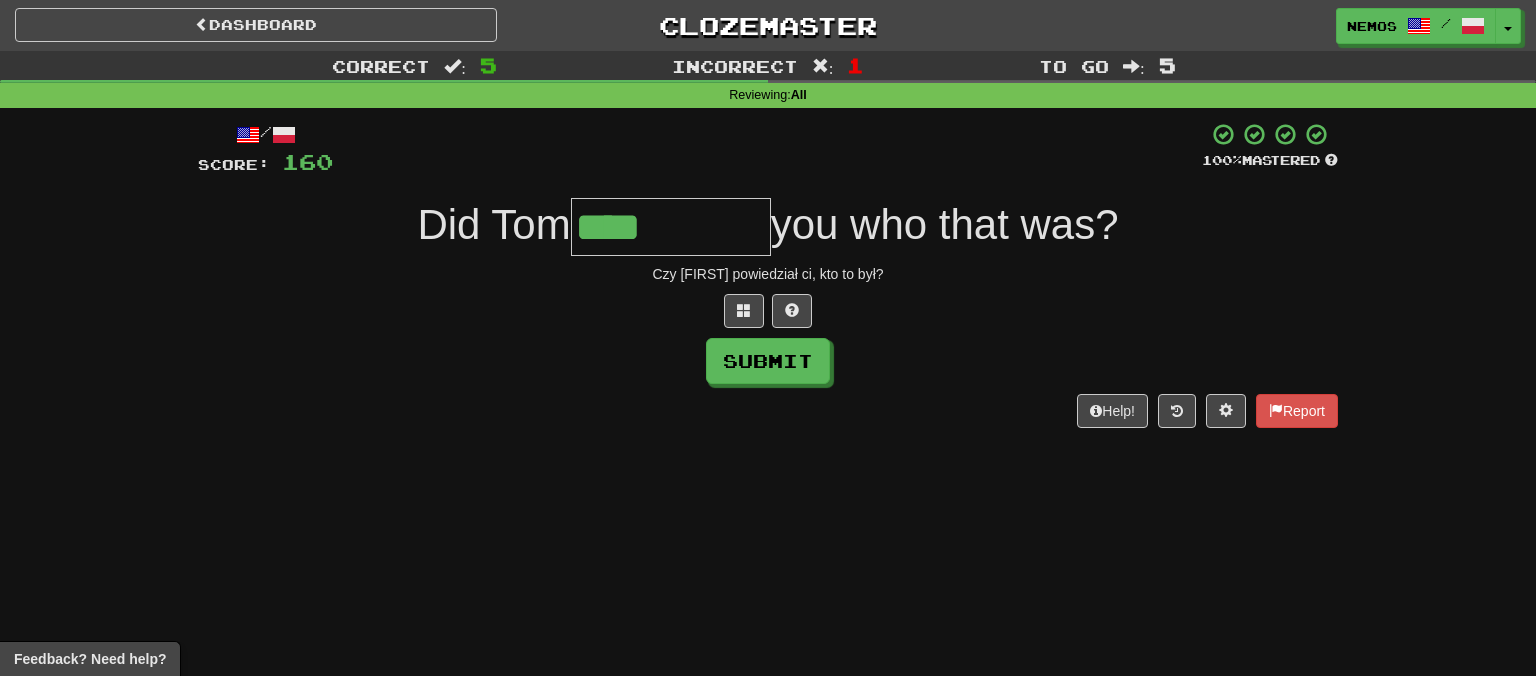 type on "****" 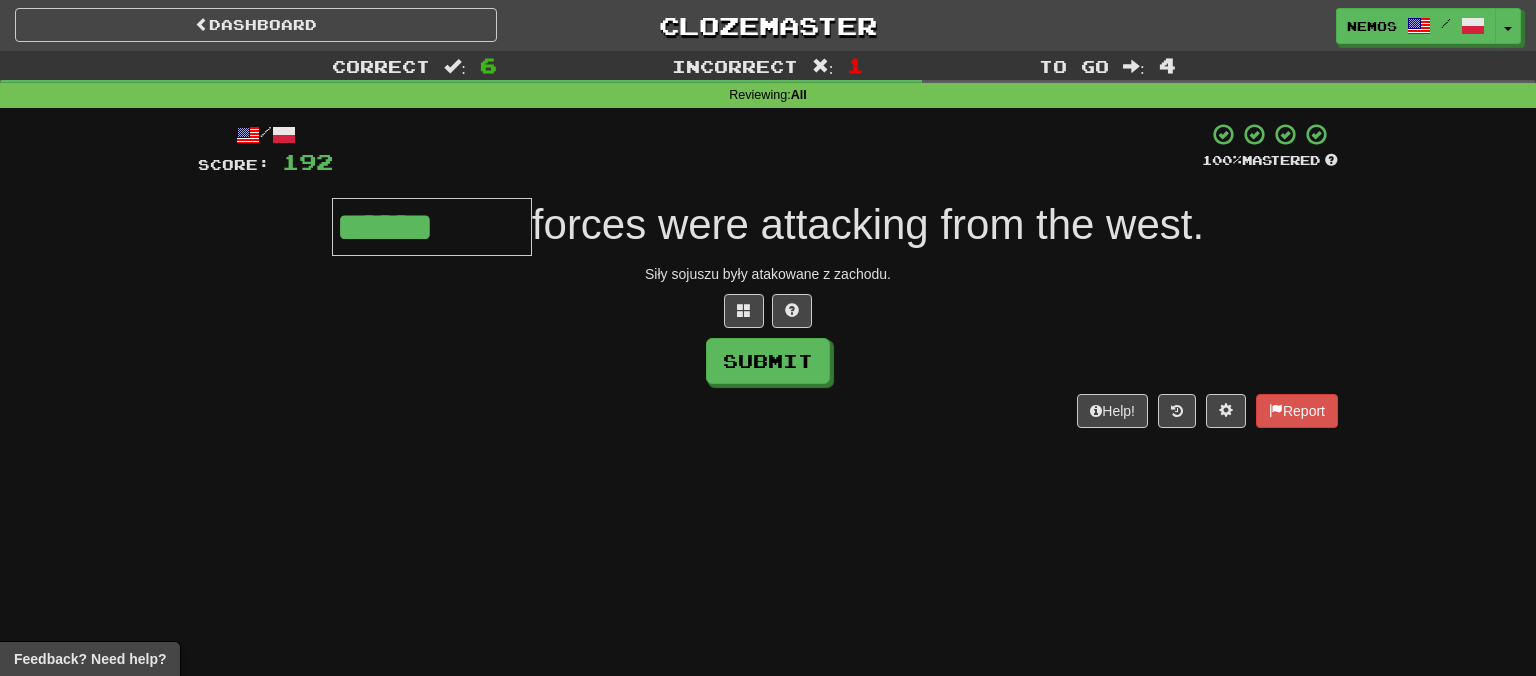 type on "******" 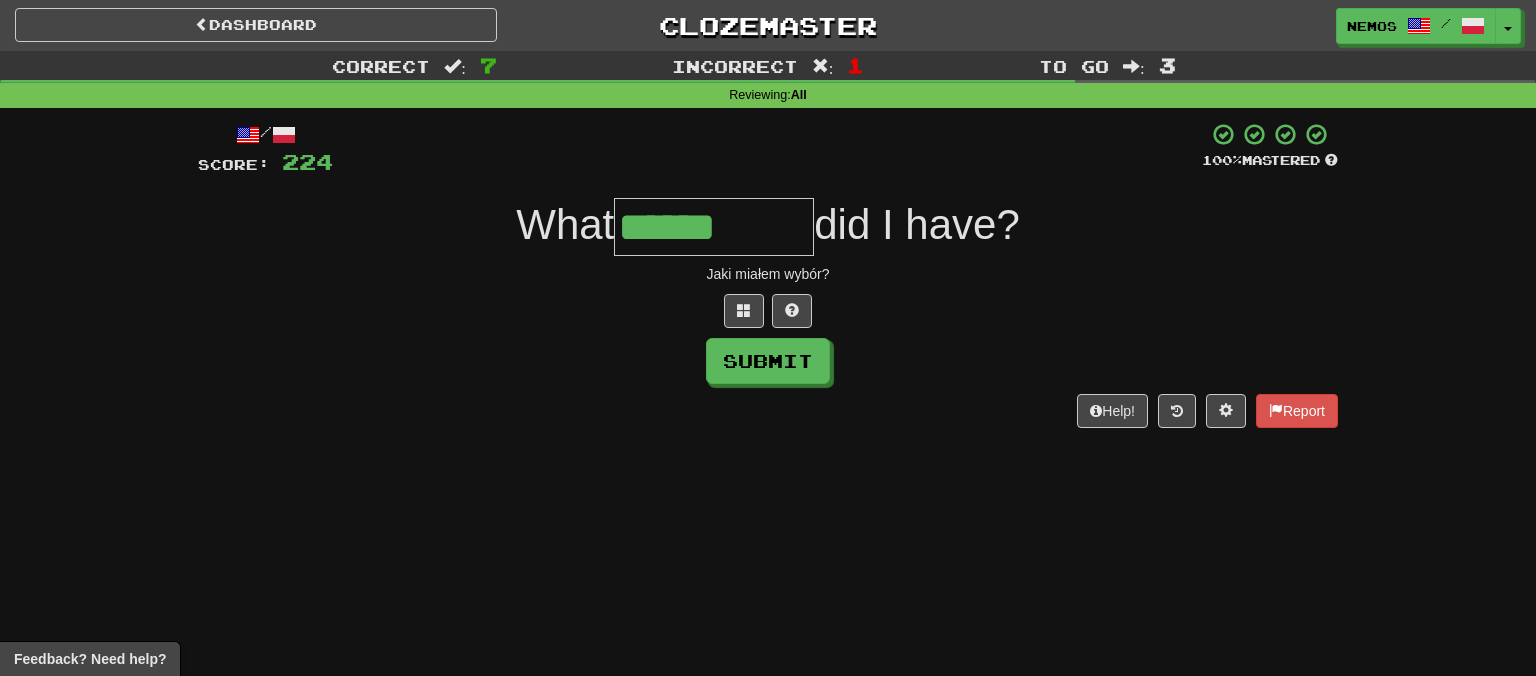 type on "******" 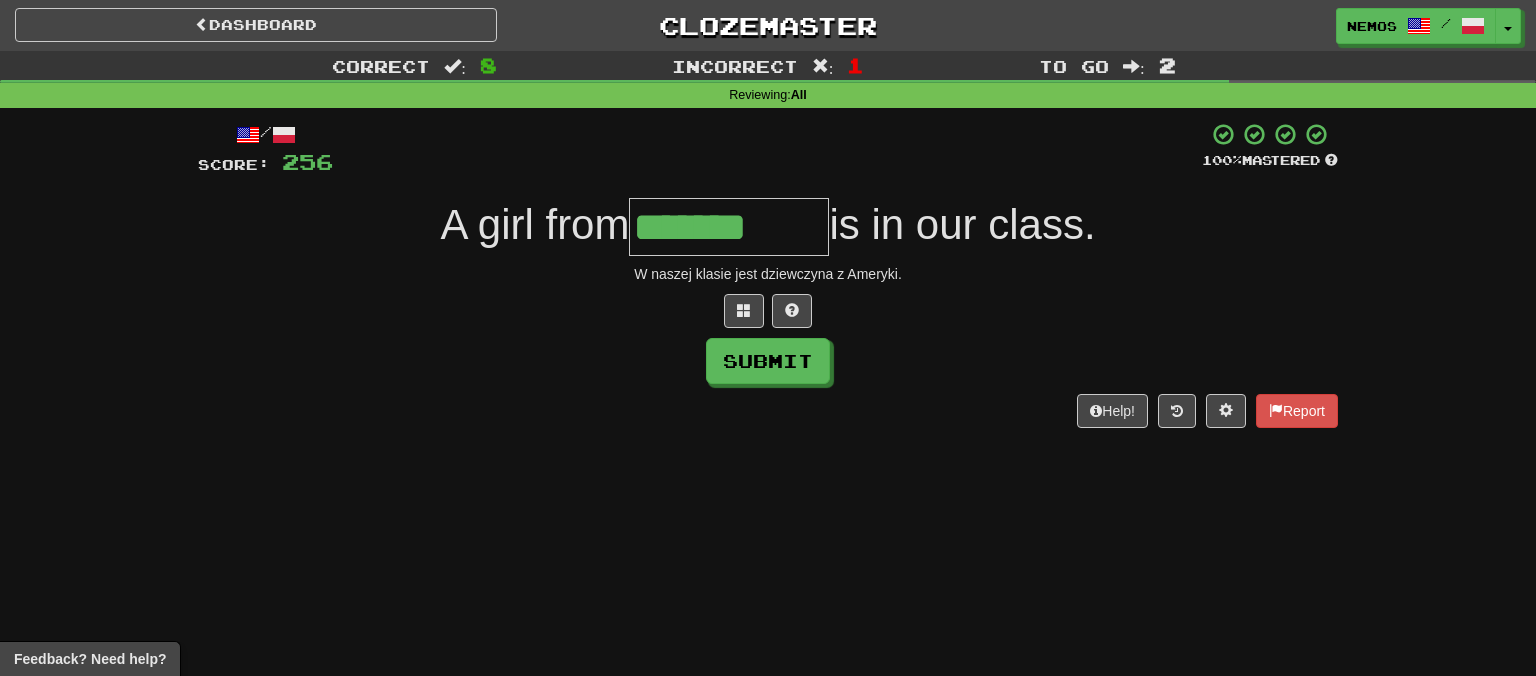 type on "*******" 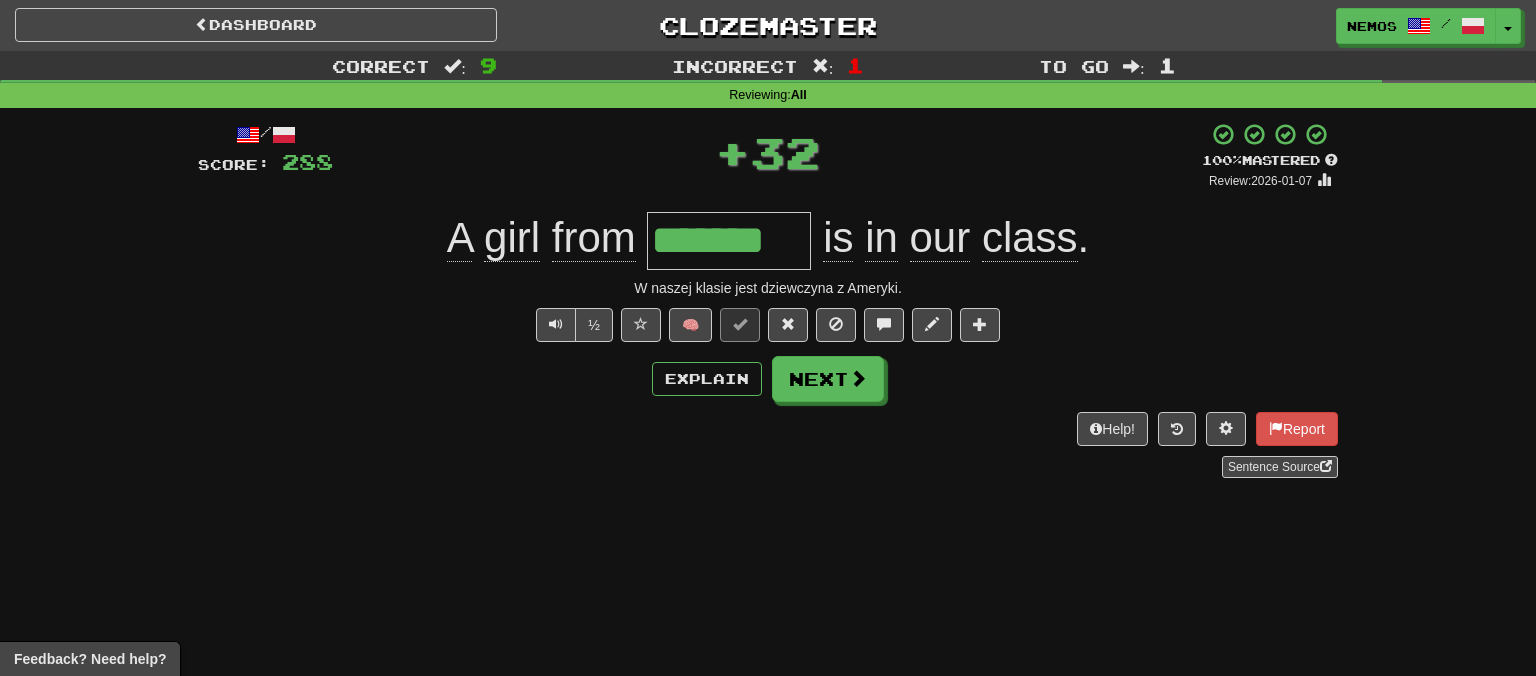 type 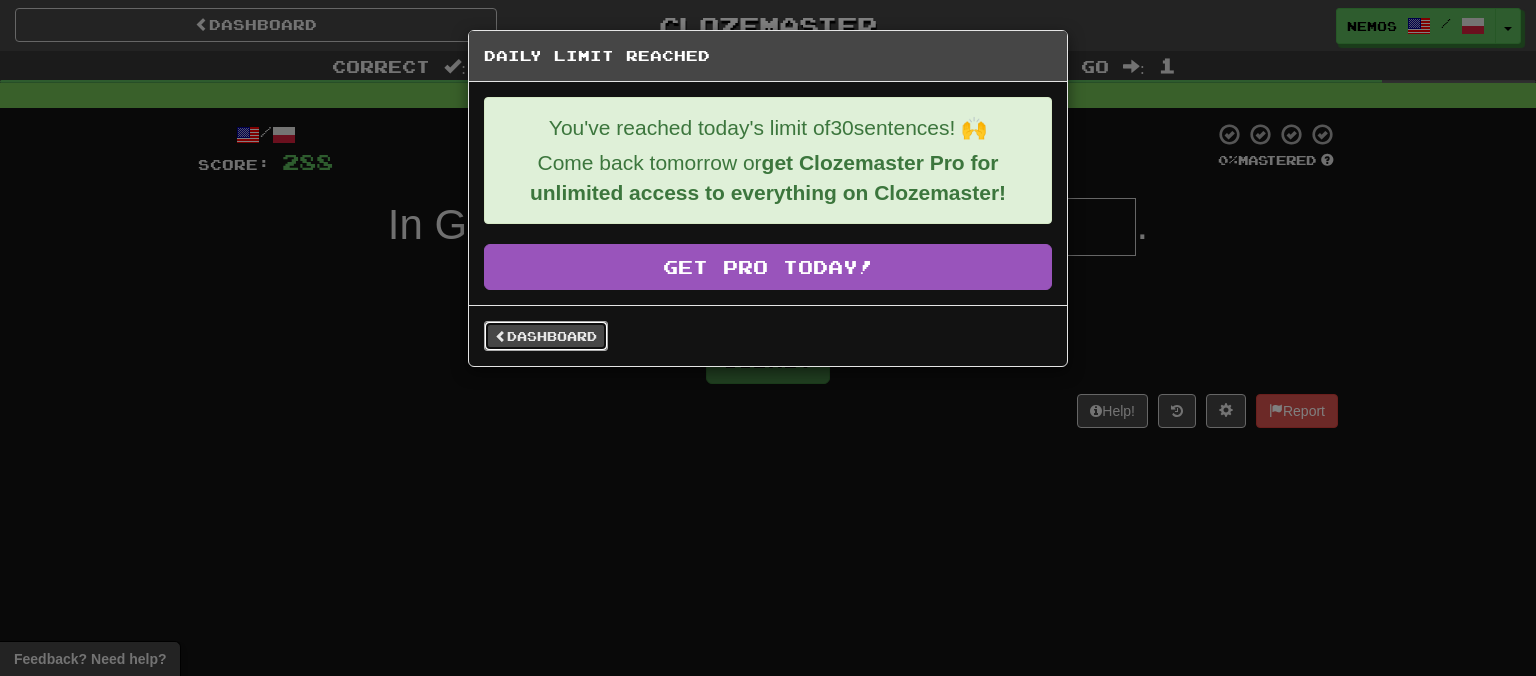 click on "Dashboard" at bounding box center [546, 336] 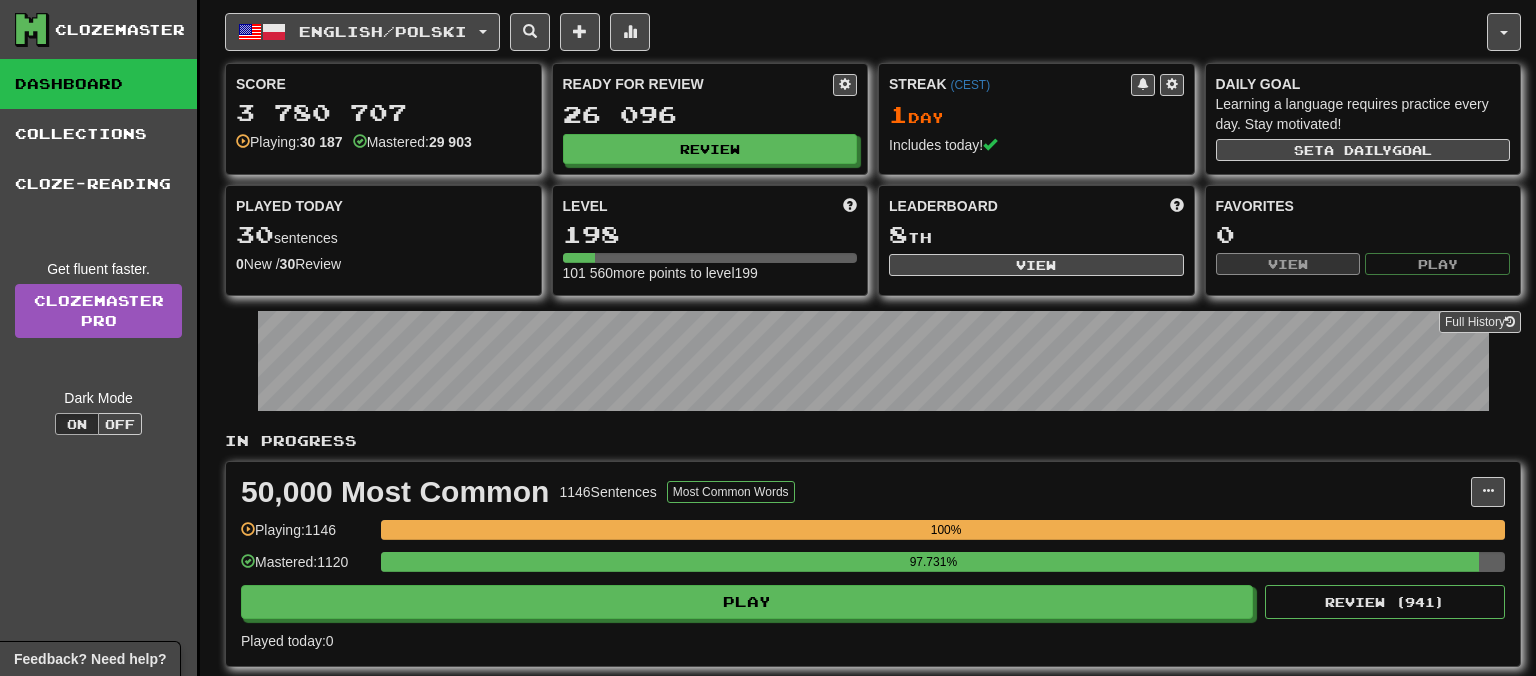 scroll, scrollTop: 0, scrollLeft: 0, axis: both 